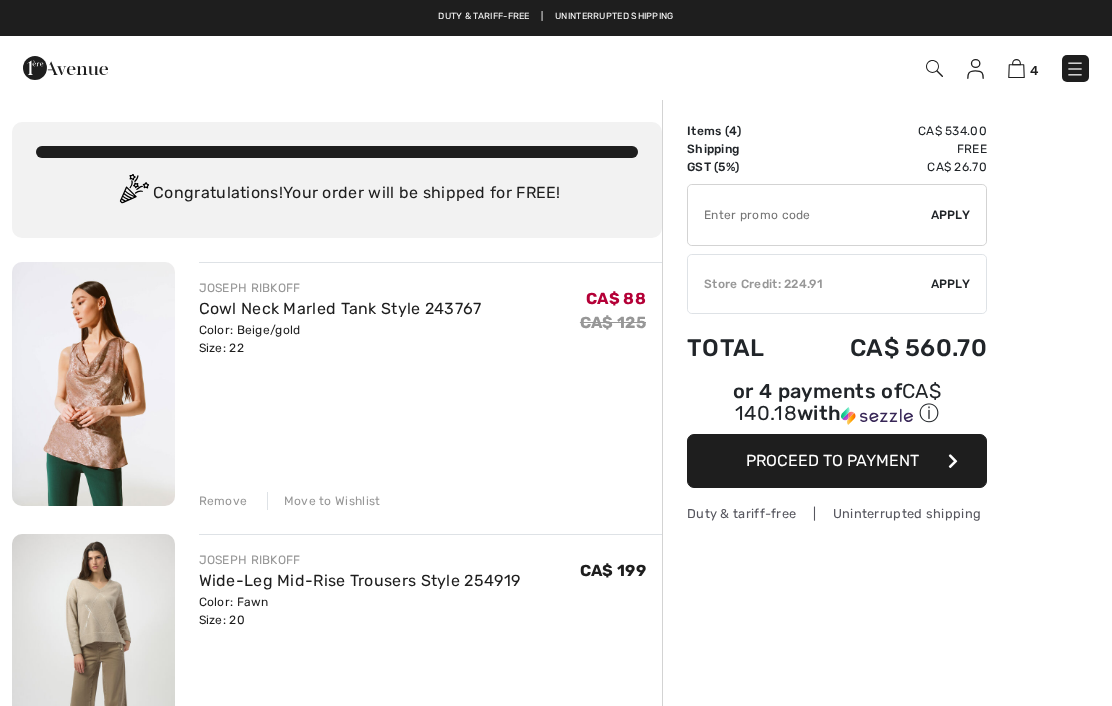 scroll, scrollTop: 0, scrollLeft: 0, axis: both 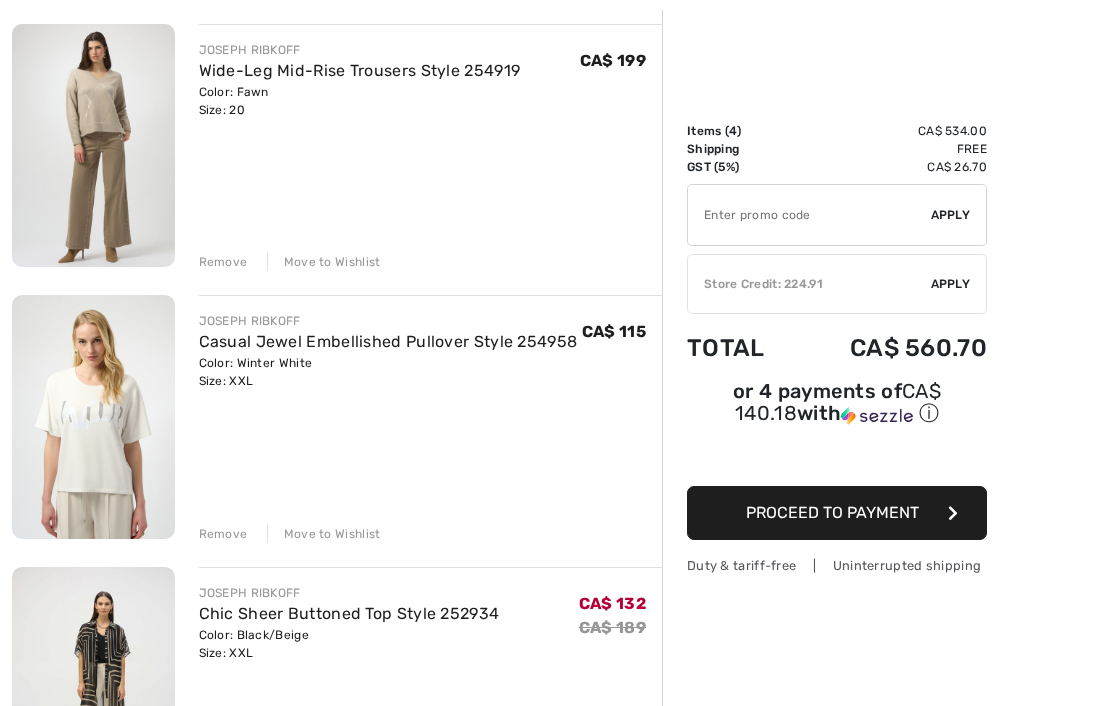 click on "Move to Wishlist" at bounding box center [324, 534] 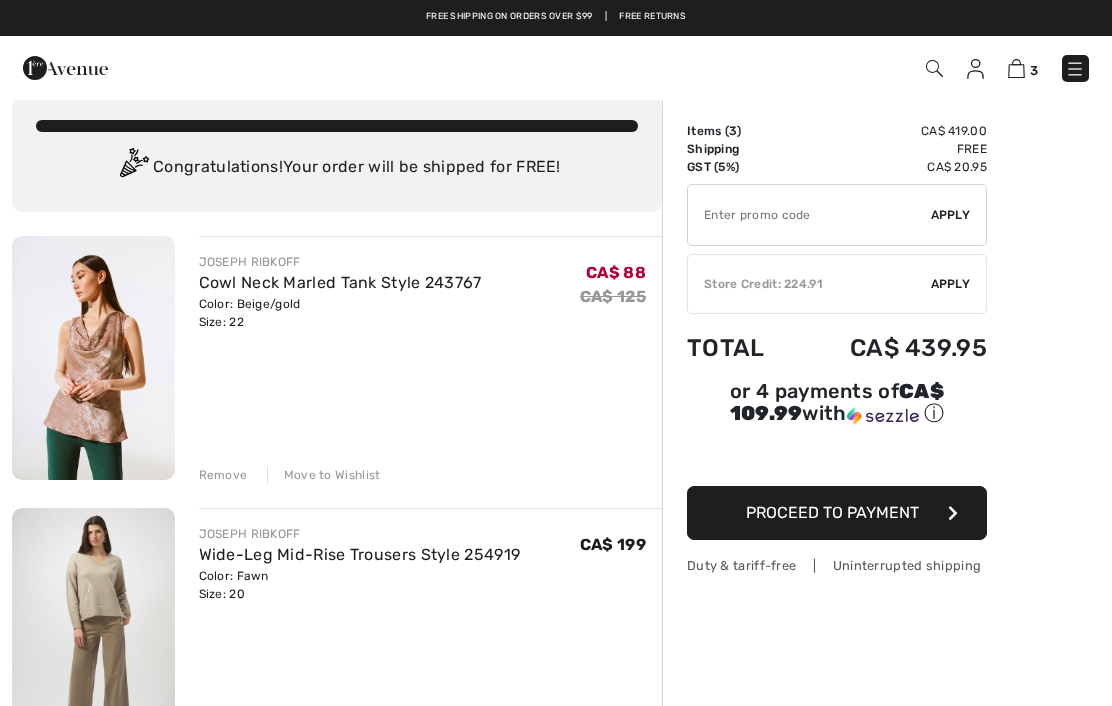 scroll, scrollTop: 0, scrollLeft: 0, axis: both 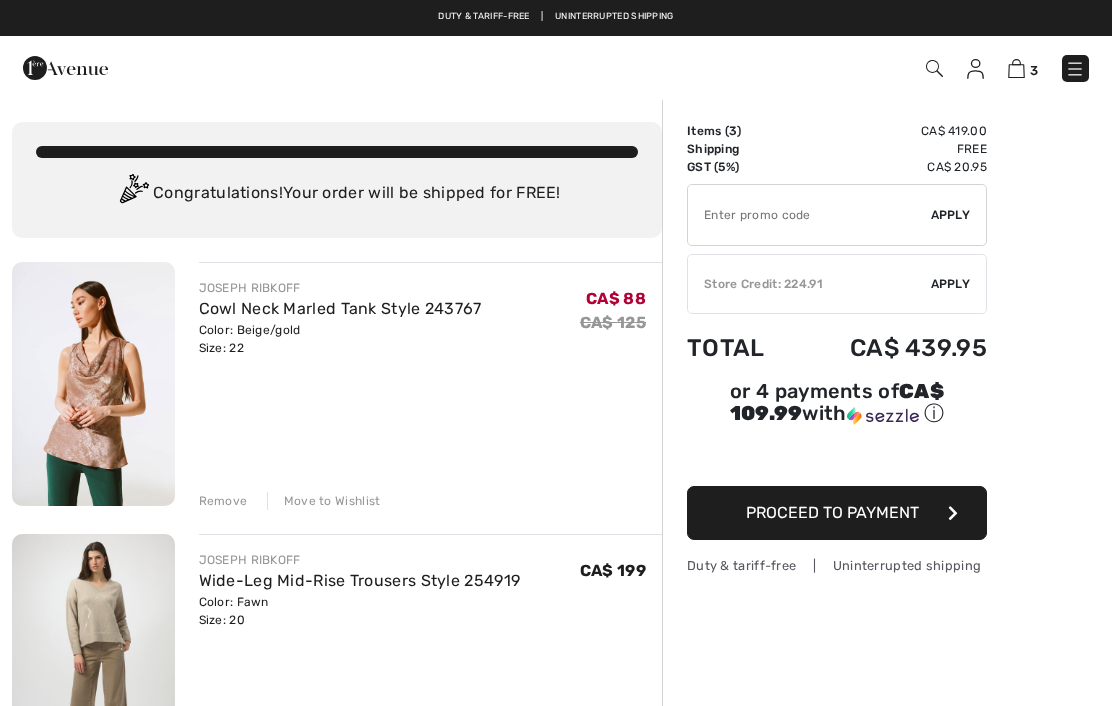 click at bounding box center (975, 69) 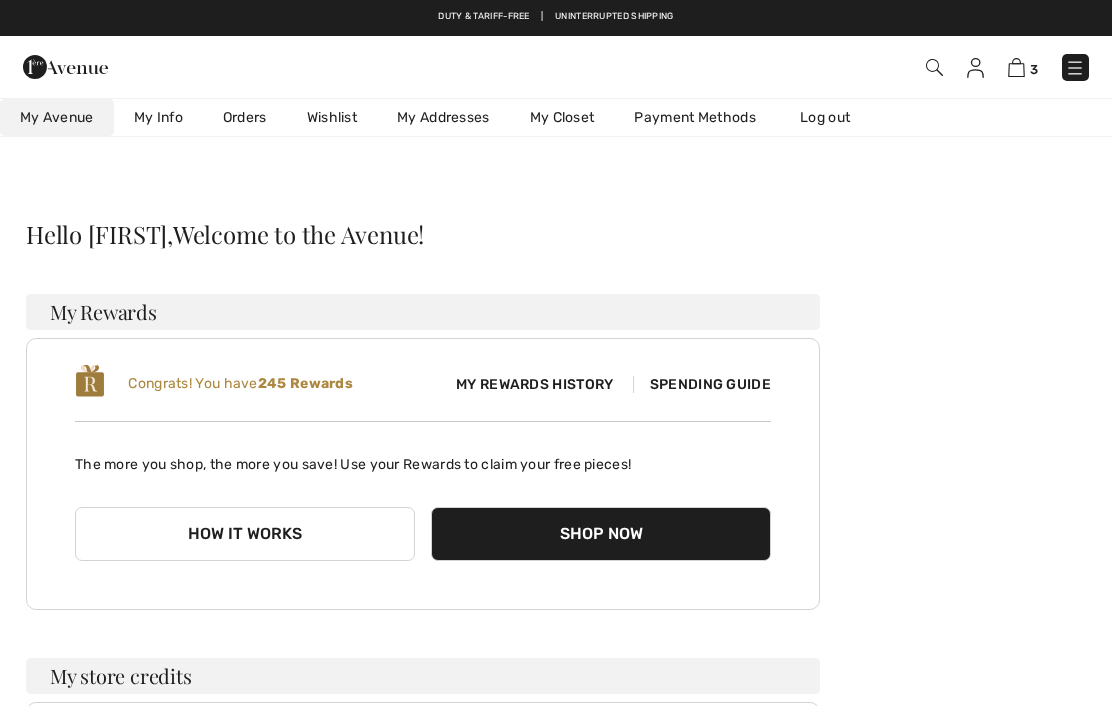 scroll, scrollTop: 0, scrollLeft: 0, axis: both 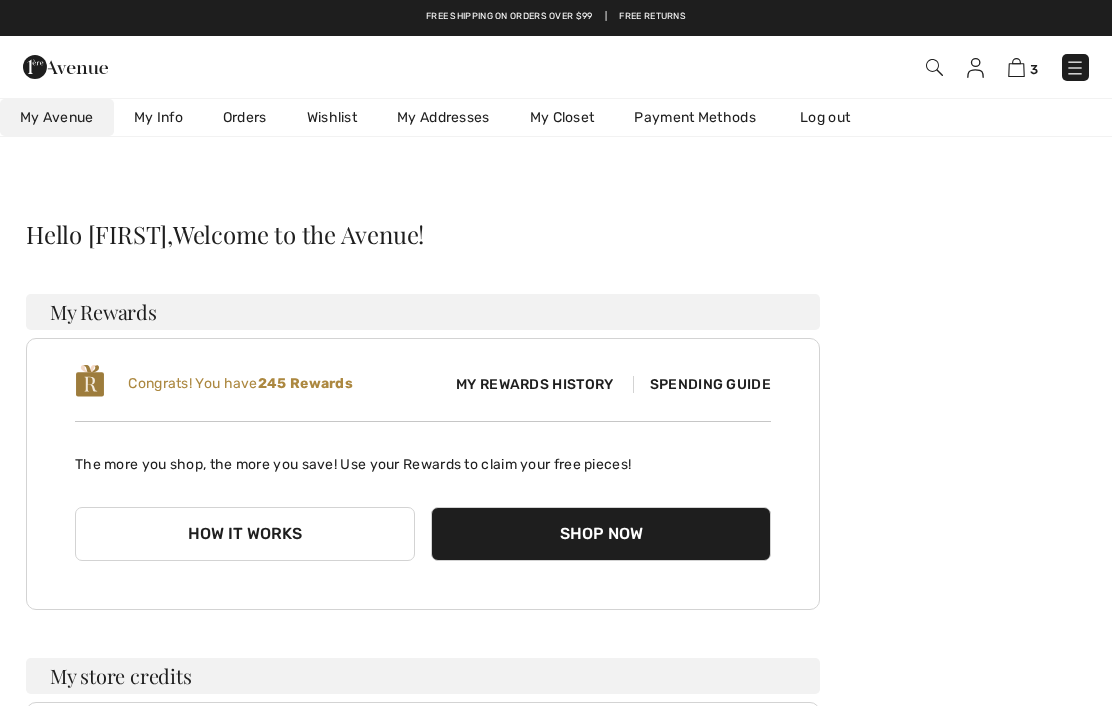 click on "Wishlist" at bounding box center [332, 117] 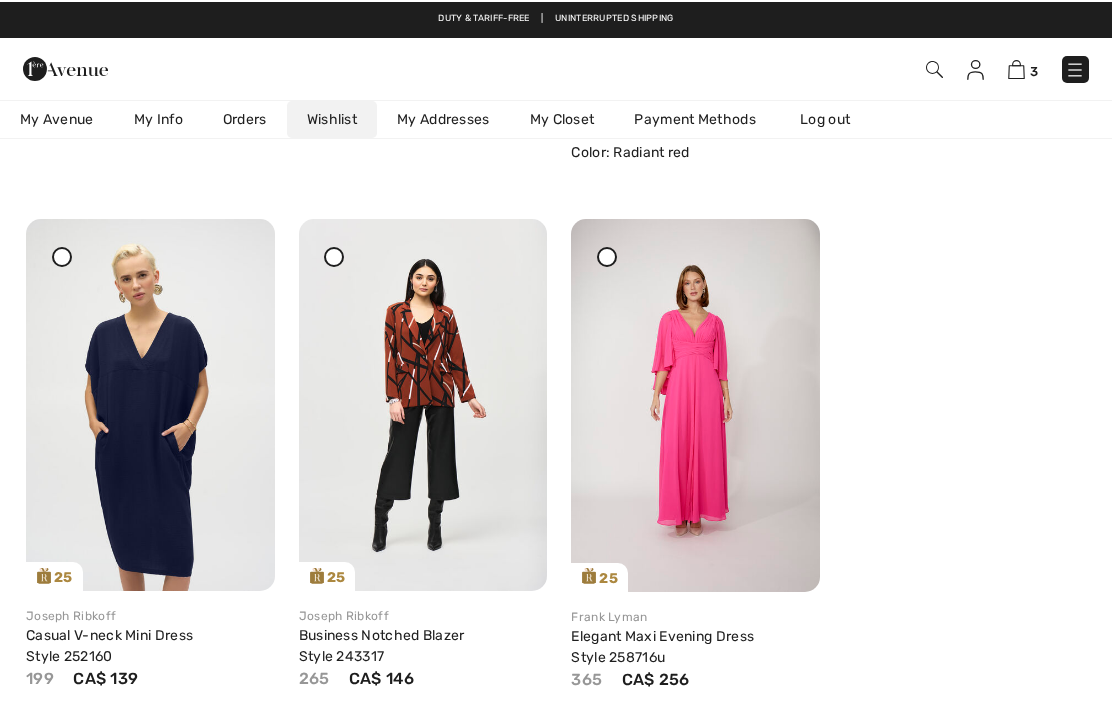 scroll, scrollTop: 4708, scrollLeft: 0, axis: vertical 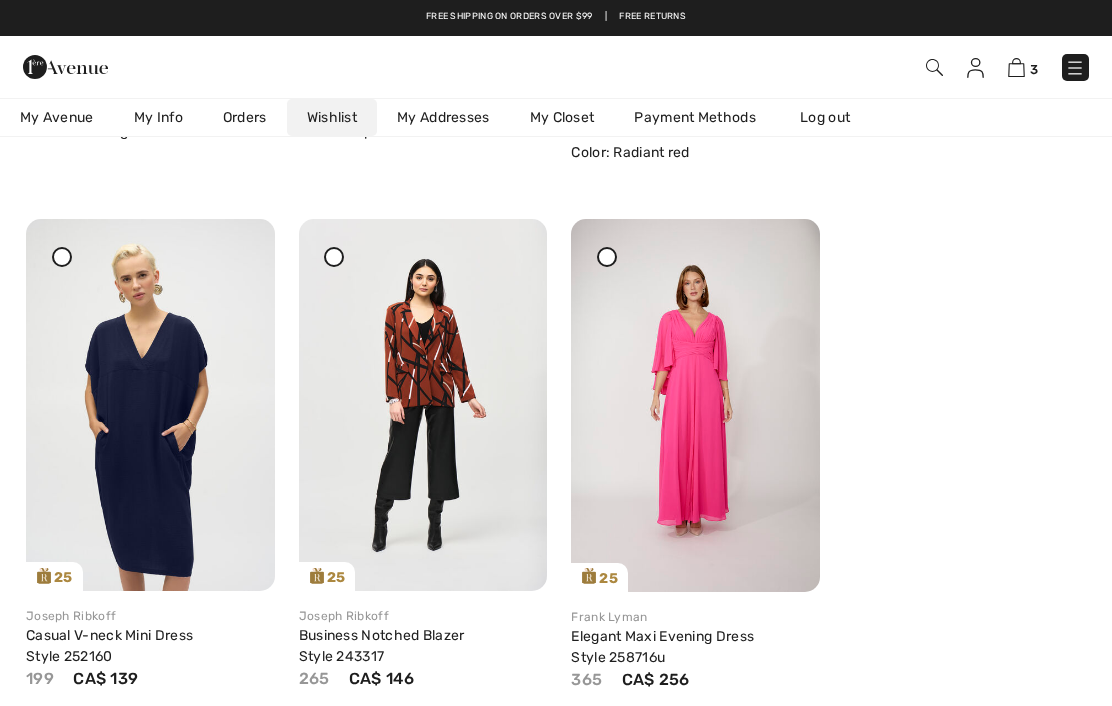 click at bounding box center [423, 405] 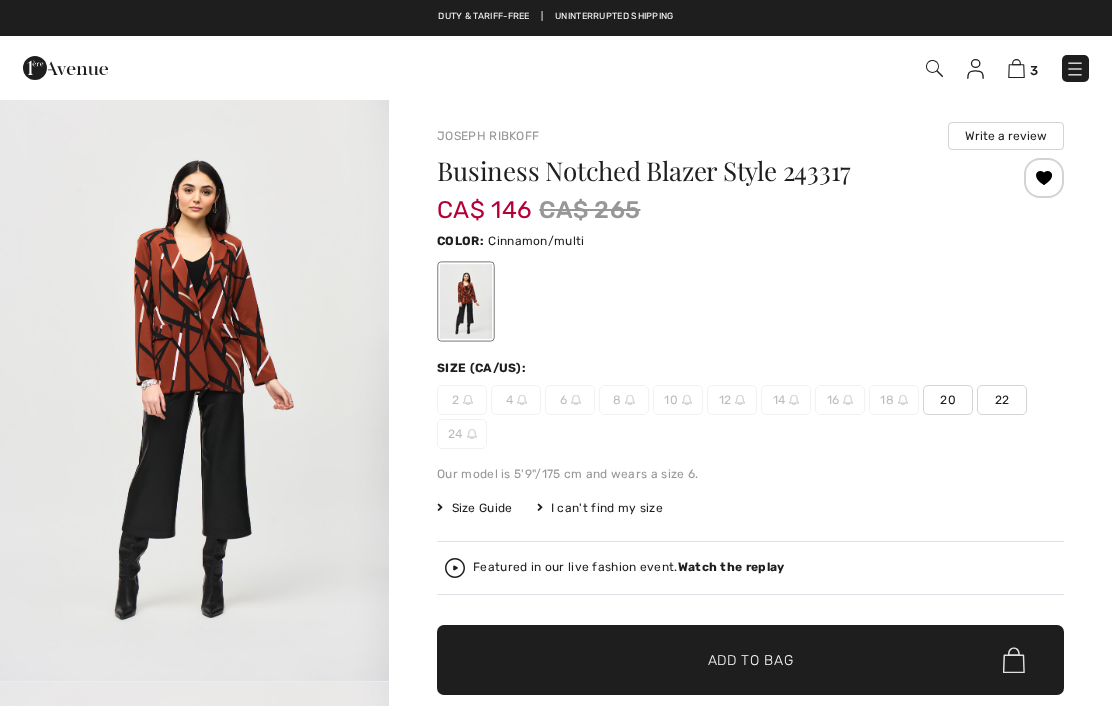 scroll, scrollTop: 0, scrollLeft: 0, axis: both 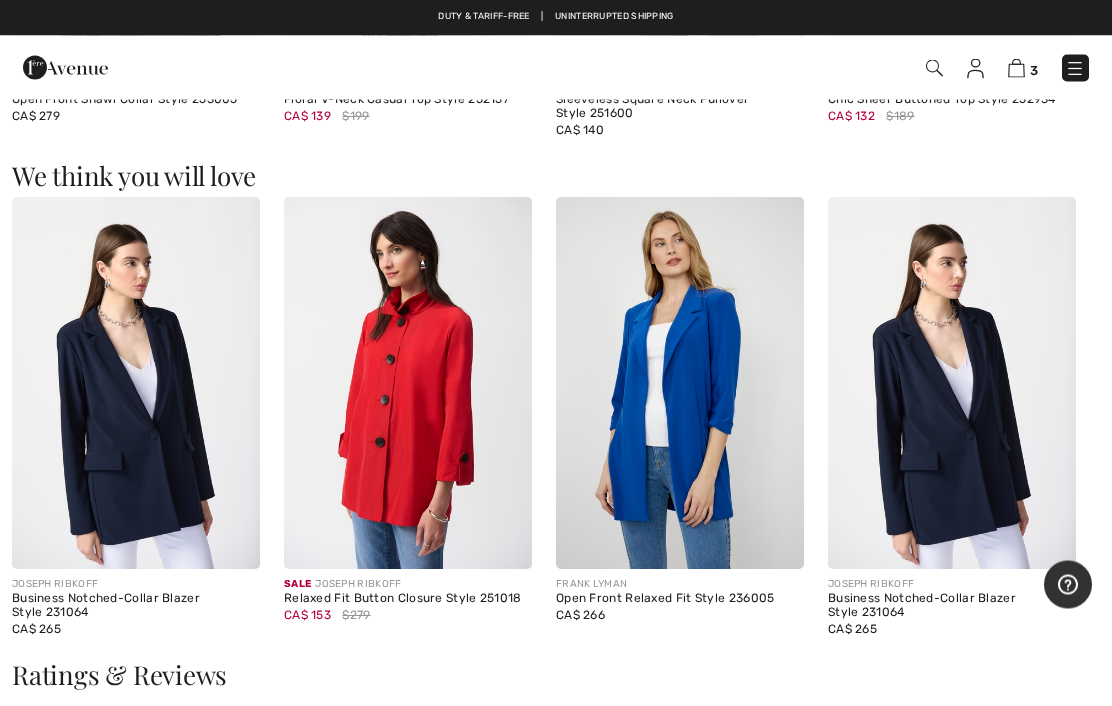 click at bounding box center [136, 384] 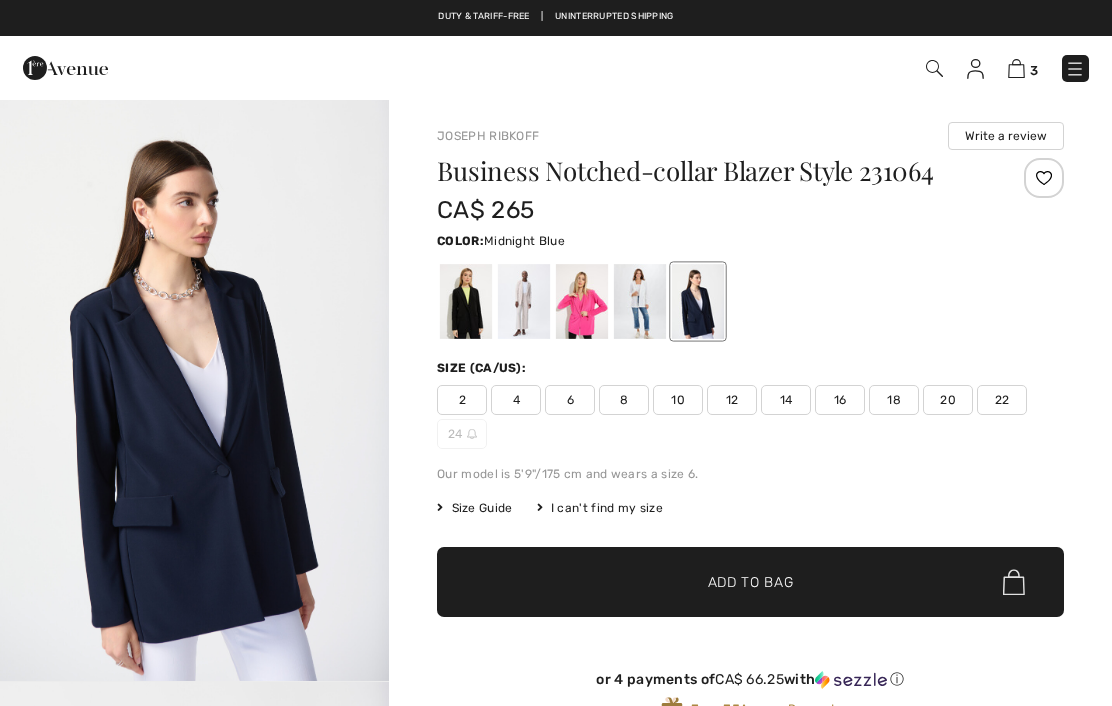 checkbox on "true" 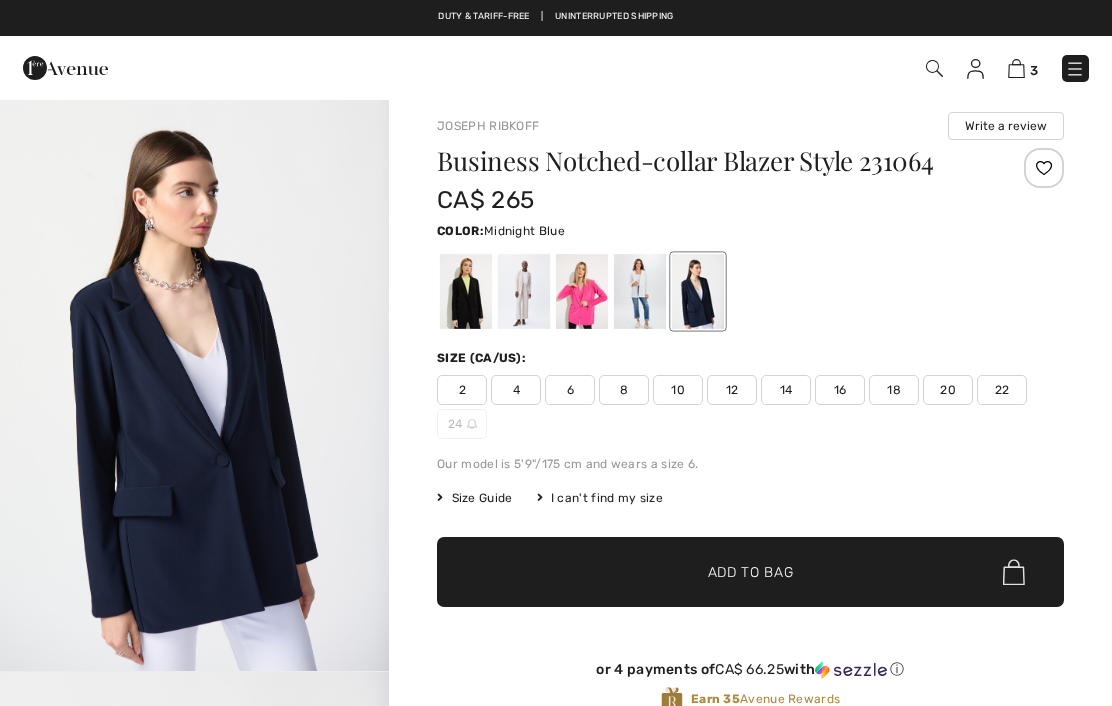 scroll, scrollTop: 0, scrollLeft: 0, axis: both 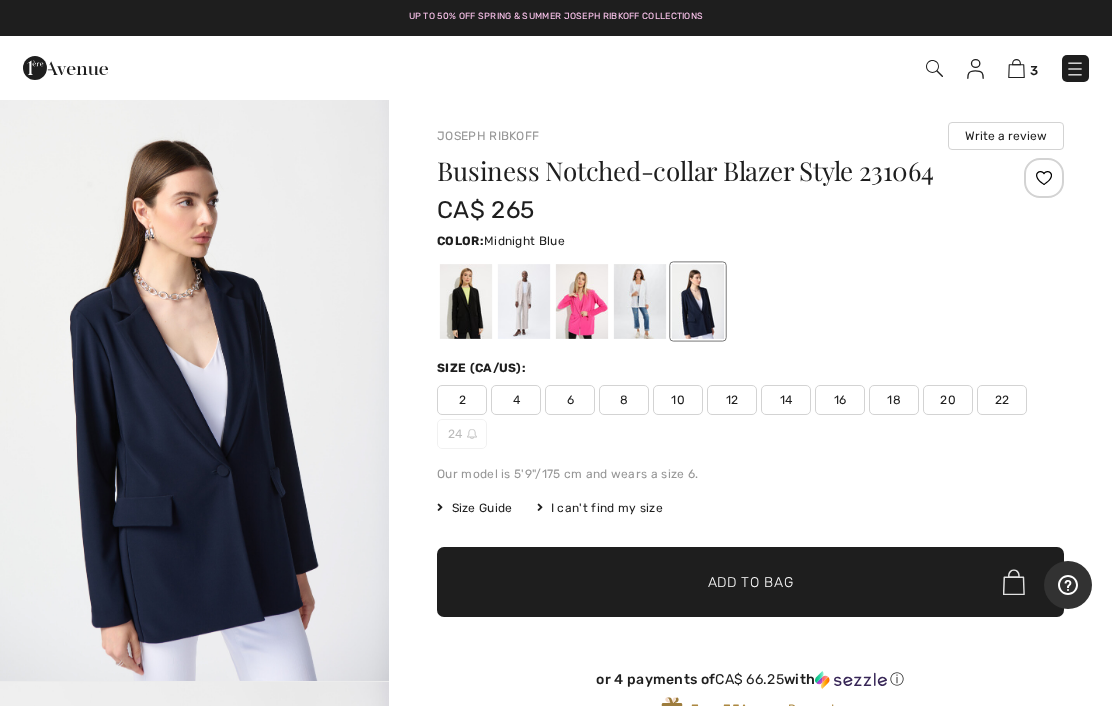 click at bounding box center [1016, 68] 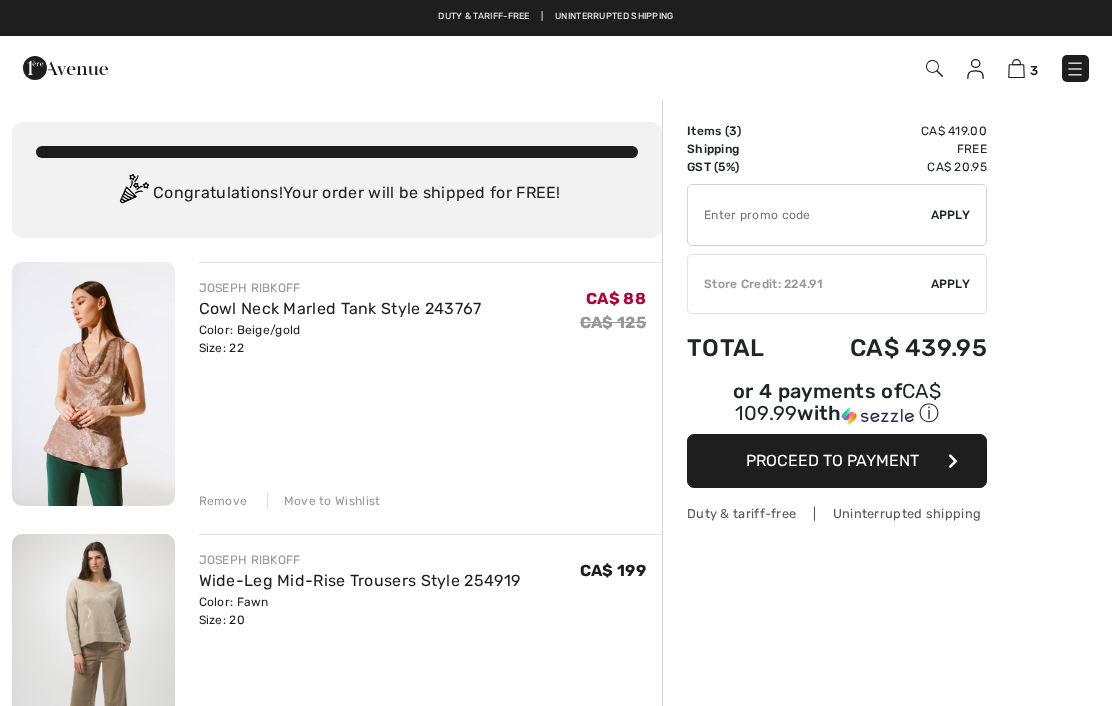 scroll, scrollTop: 0, scrollLeft: 0, axis: both 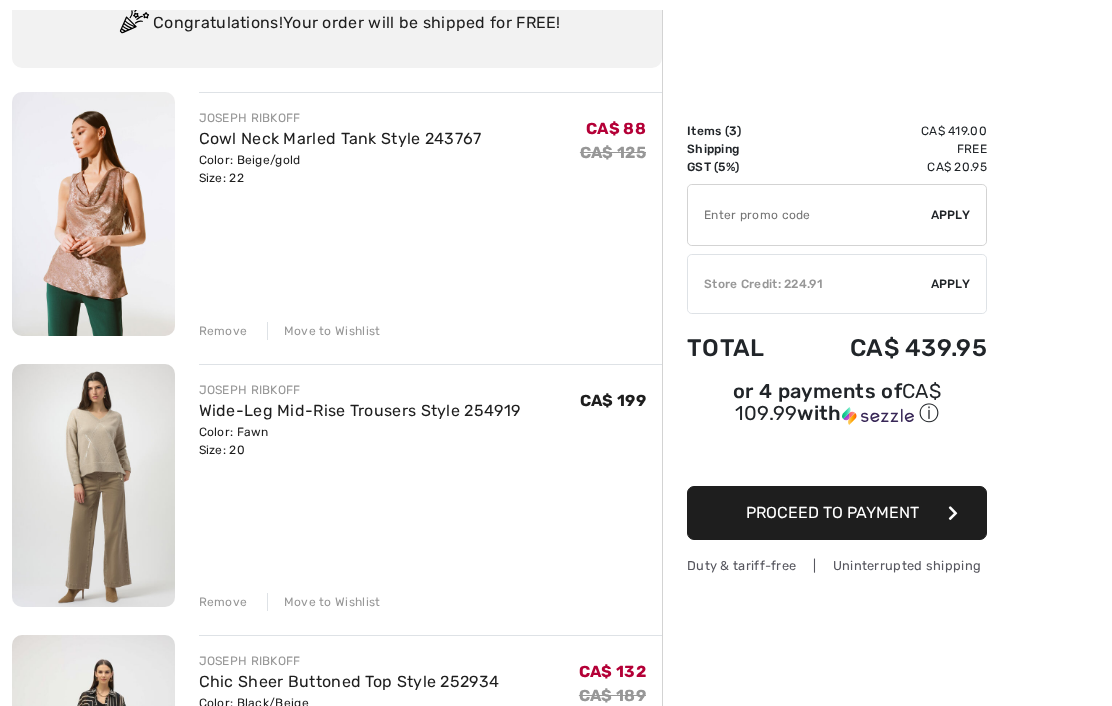 click at bounding box center (93, 485) 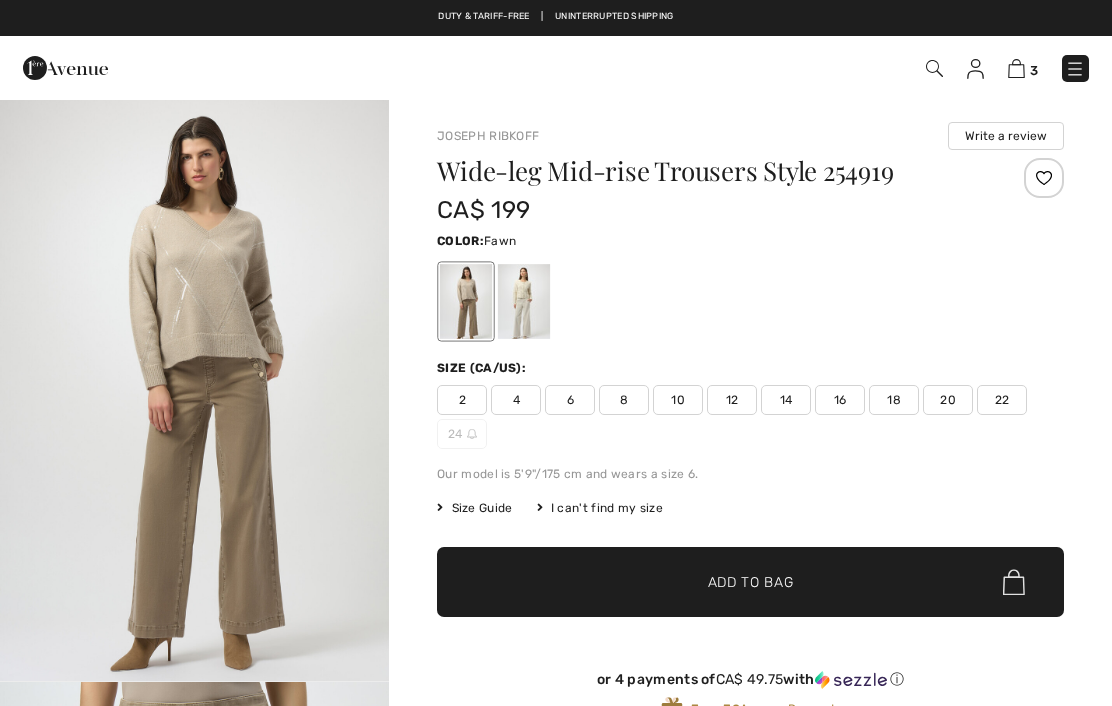 scroll, scrollTop: 0, scrollLeft: 0, axis: both 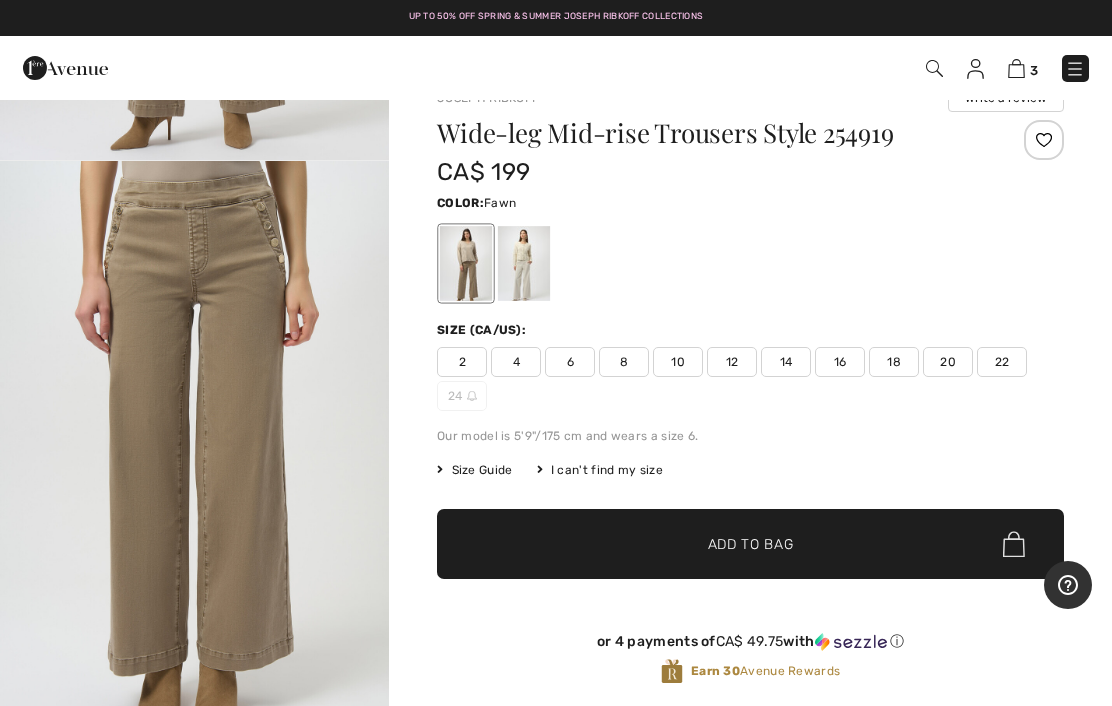 click at bounding box center (524, 263) 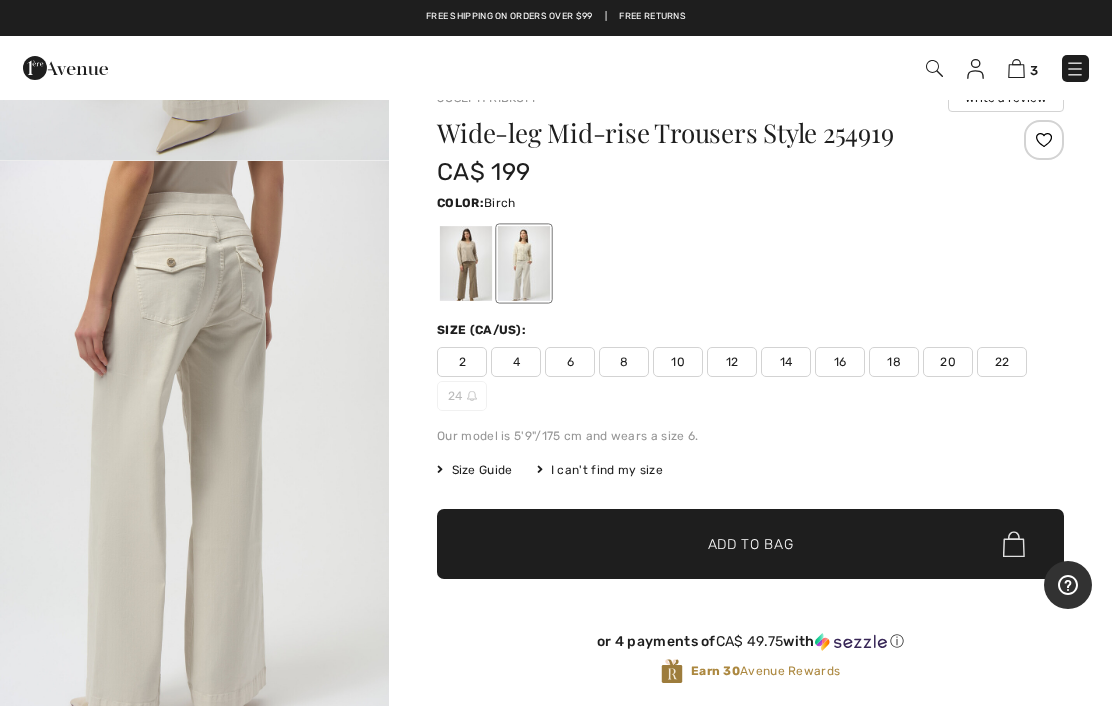 scroll, scrollTop: 1067, scrollLeft: 0, axis: vertical 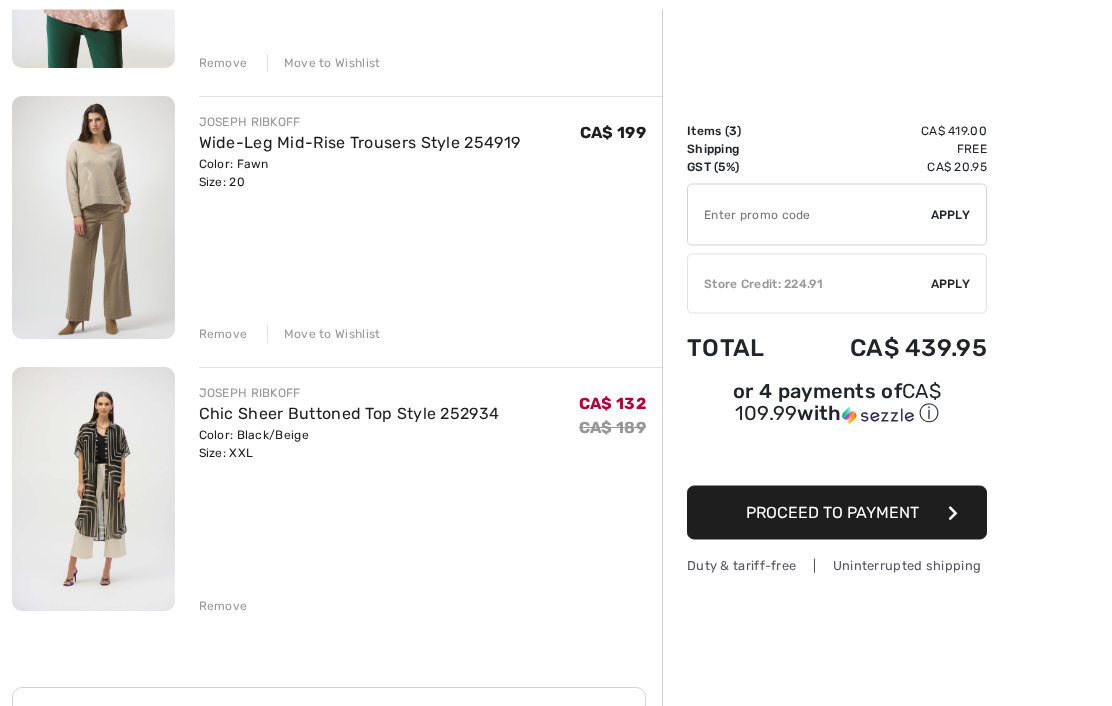 click at bounding box center [93, 489] 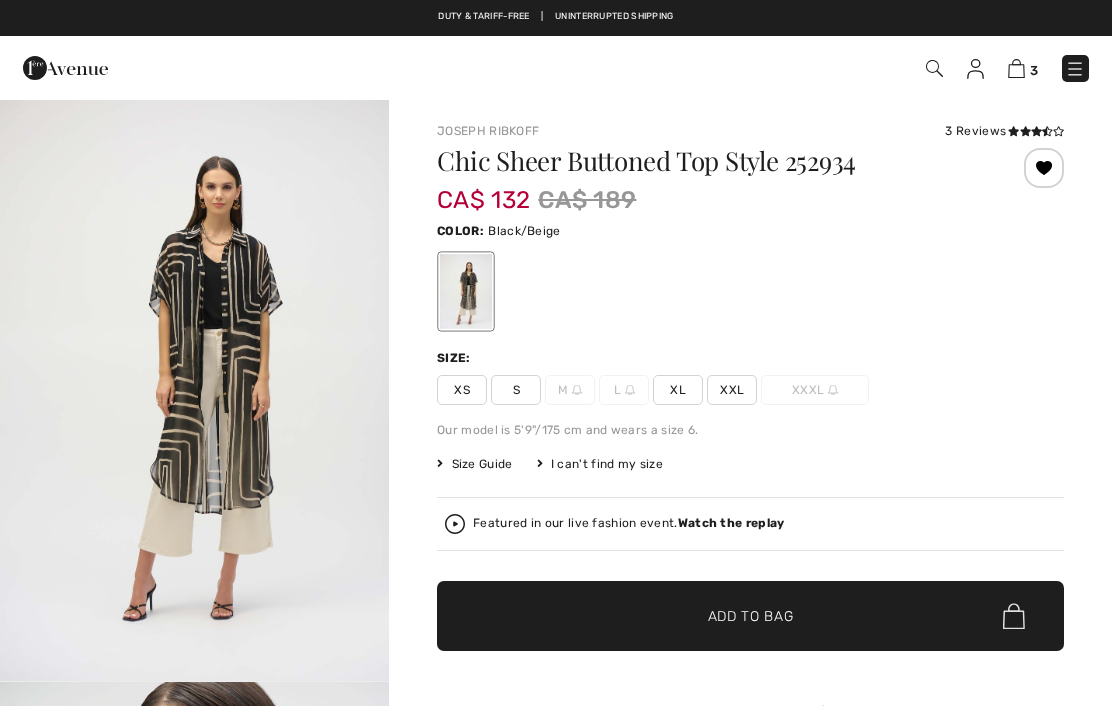 checkbox on "true" 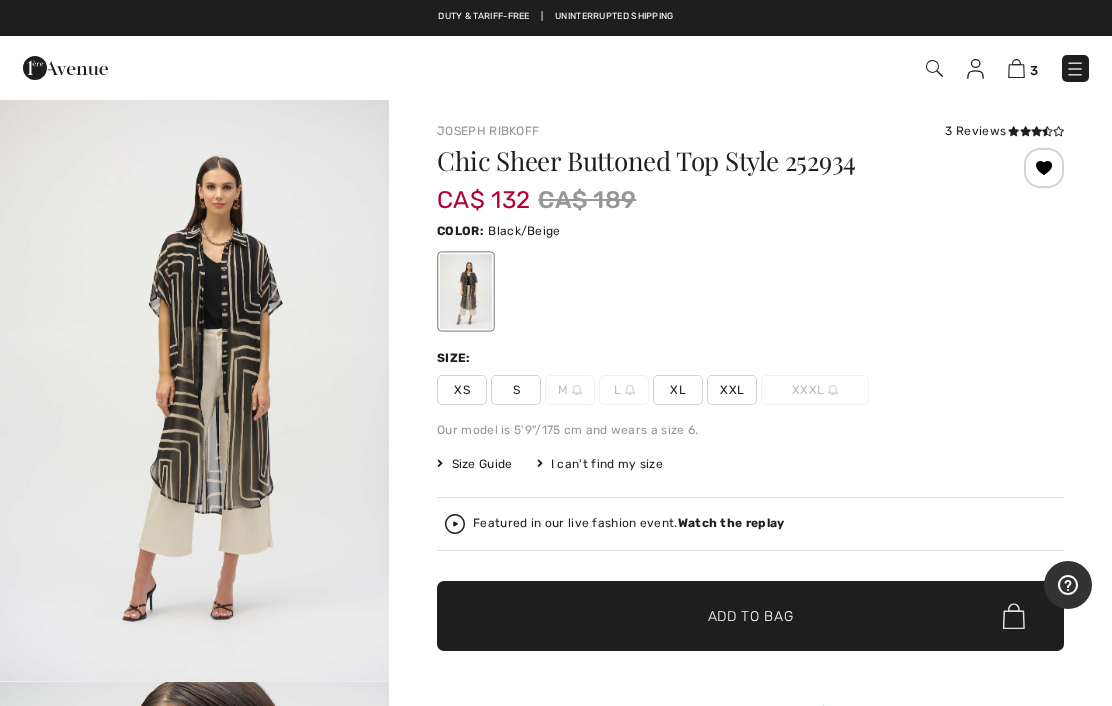 click at bounding box center [194, 389] 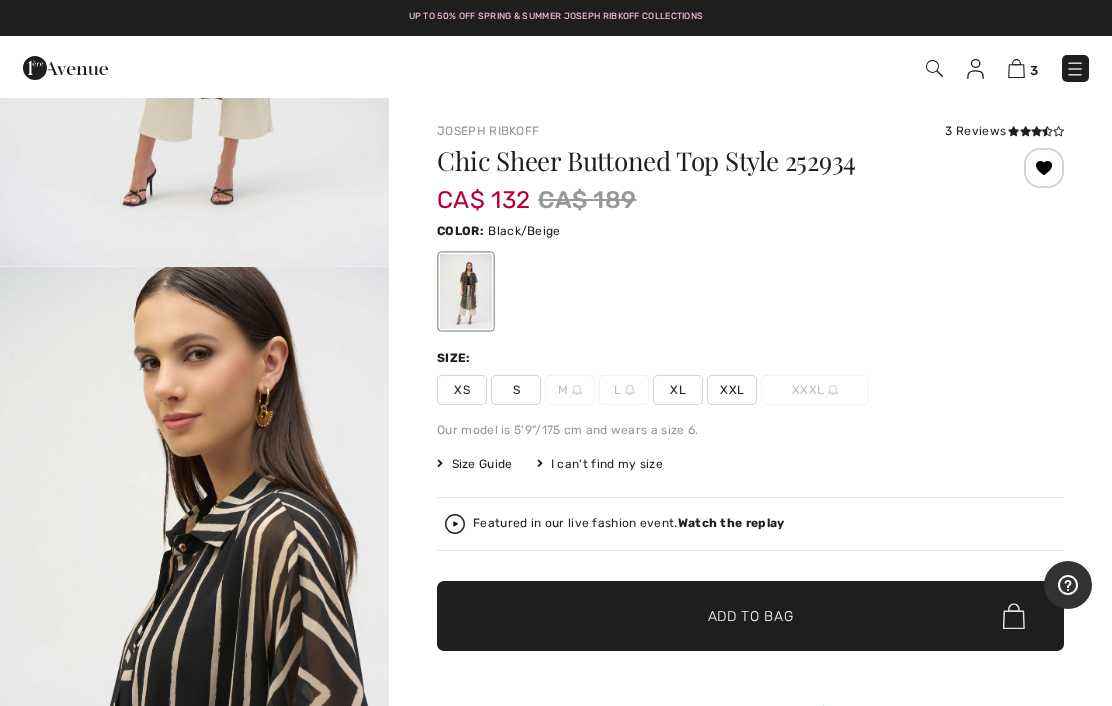 scroll, scrollTop: 0, scrollLeft: 0, axis: both 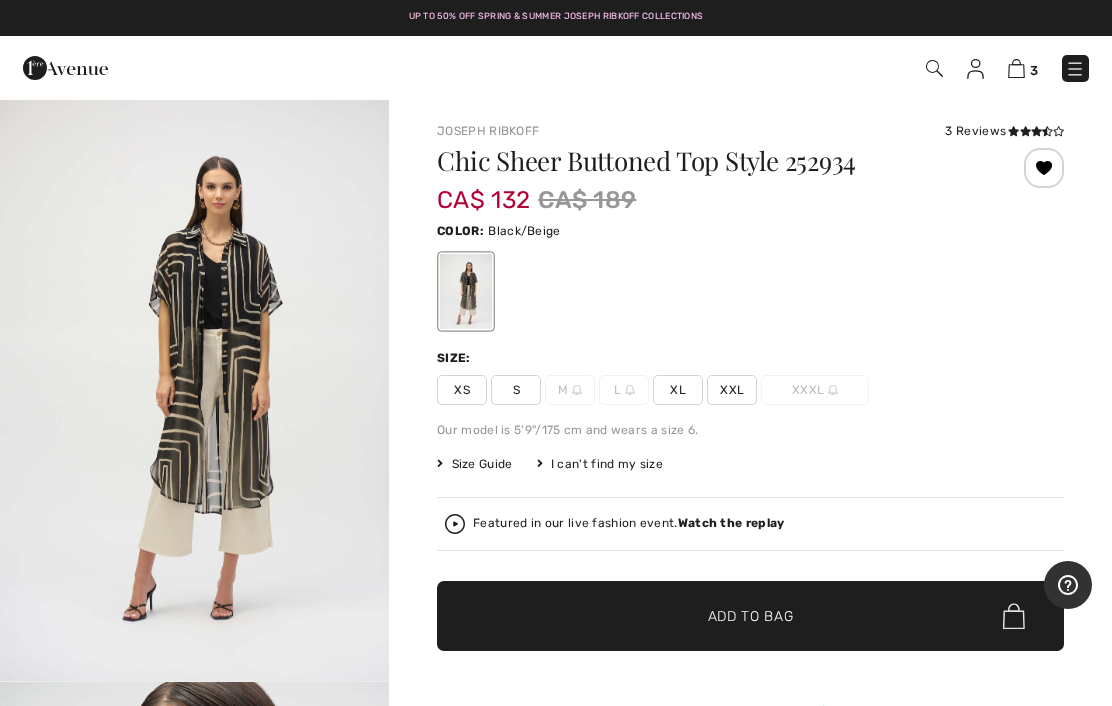 click at bounding box center (975, 69) 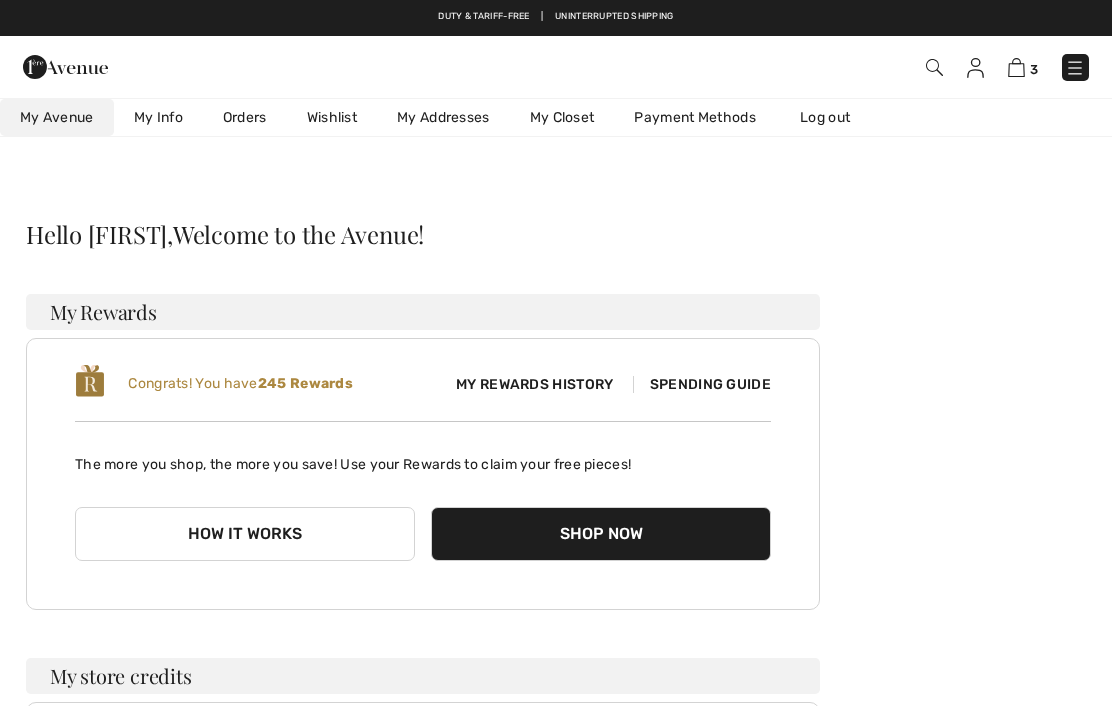 scroll, scrollTop: 0, scrollLeft: 0, axis: both 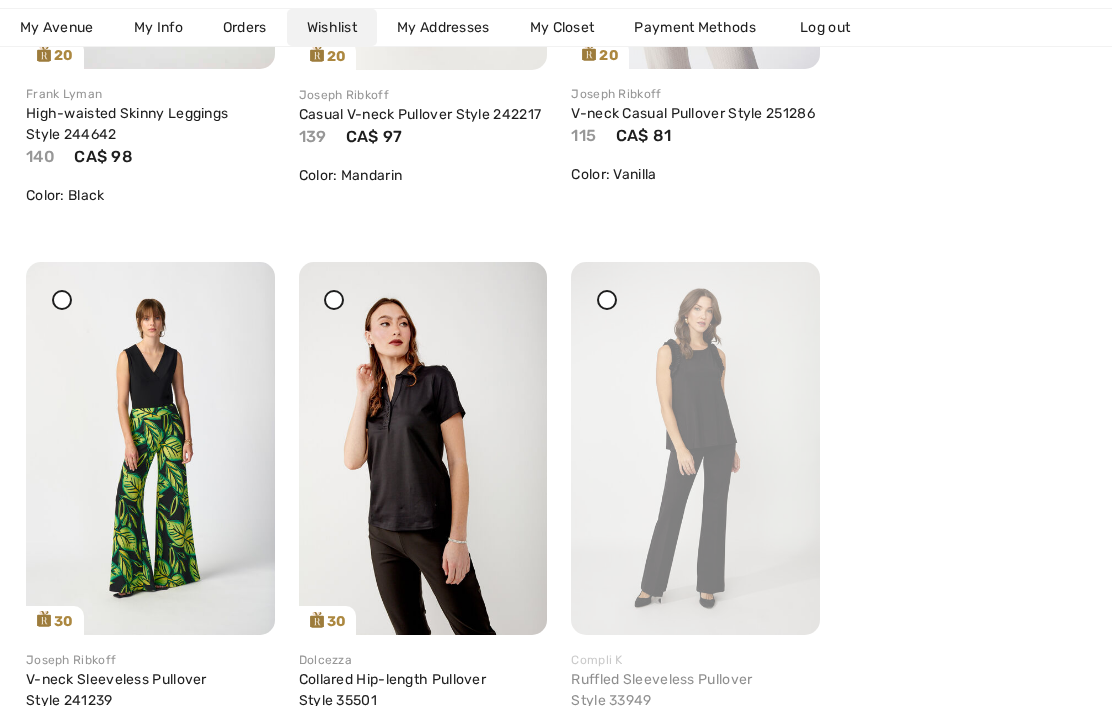 click at bounding box center (695, 448) 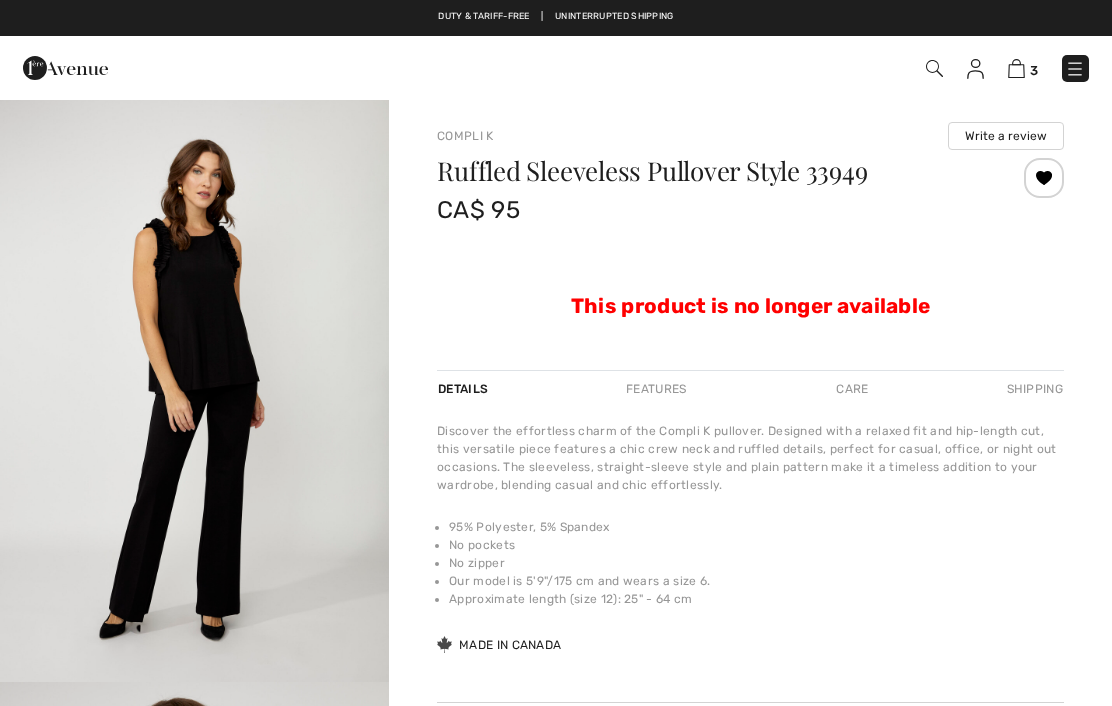 checkbox on "true" 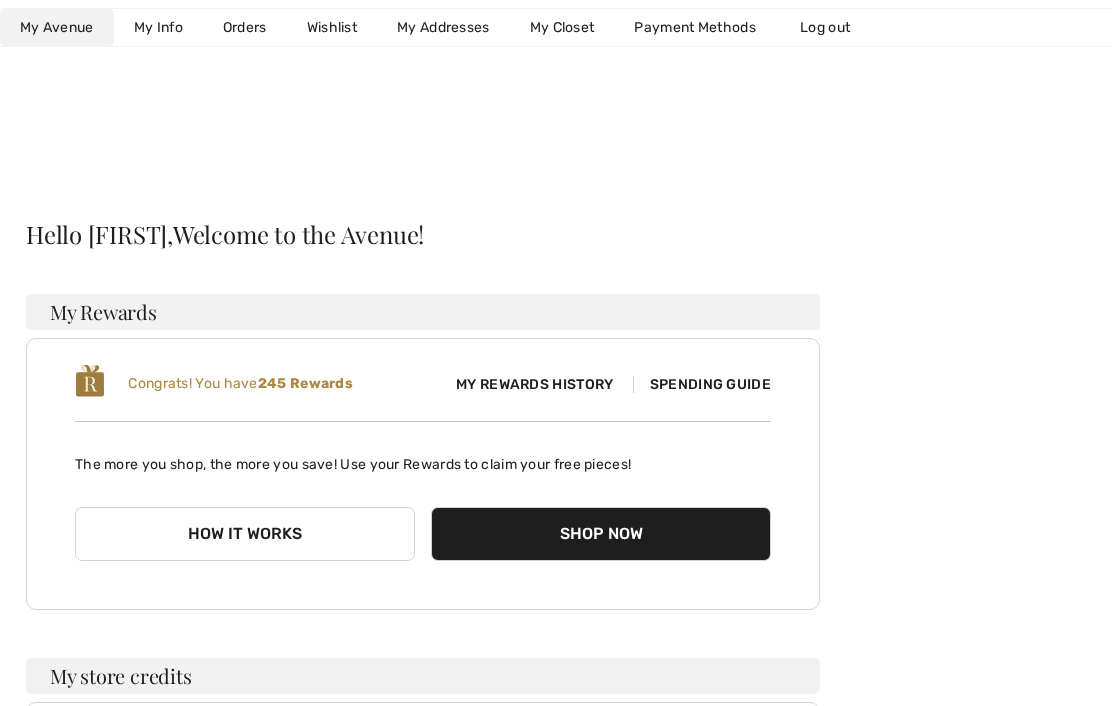 scroll, scrollTop: 1, scrollLeft: 0, axis: vertical 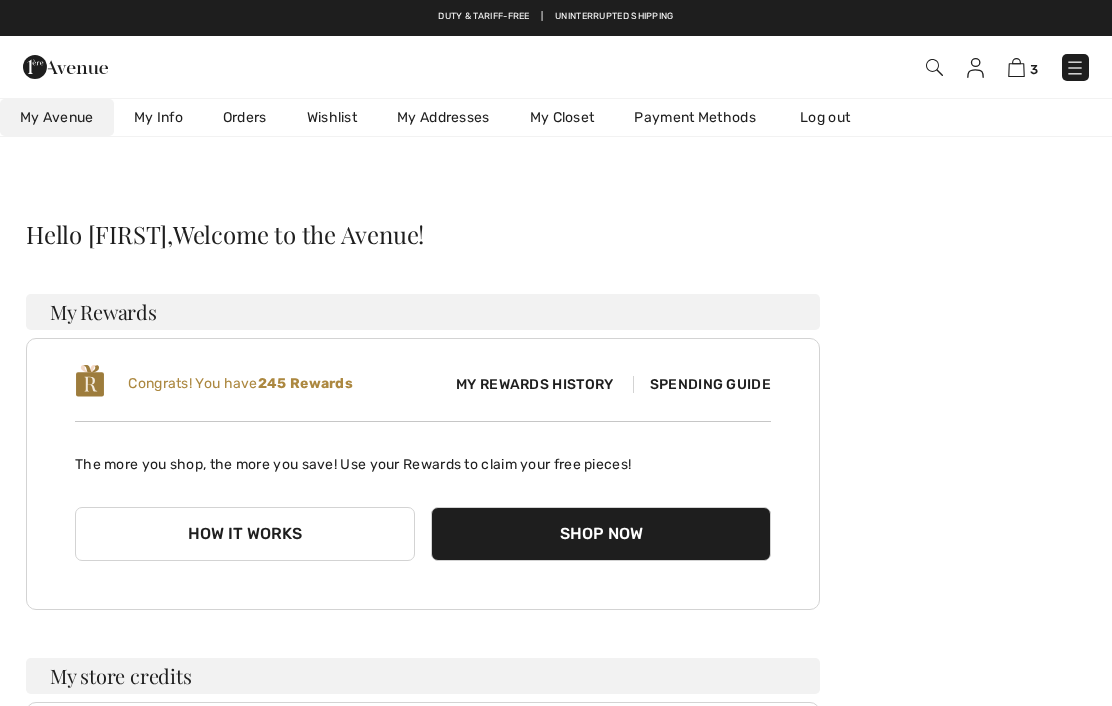 click on "Wishlist" at bounding box center [332, 117] 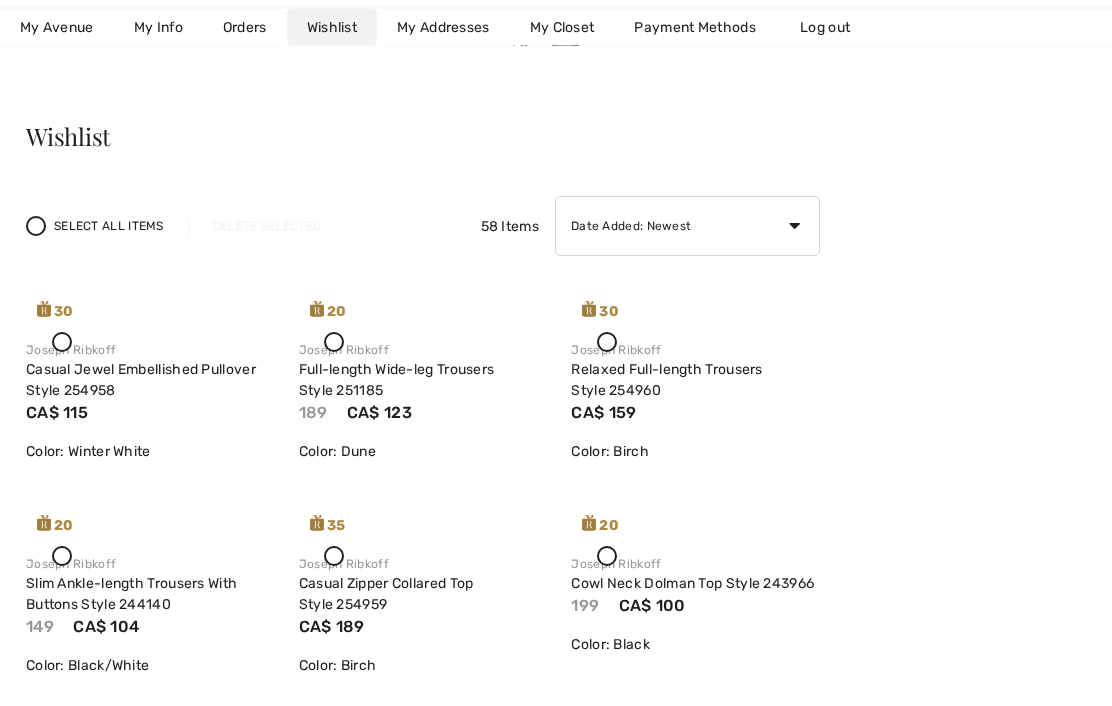 scroll, scrollTop: 0, scrollLeft: 0, axis: both 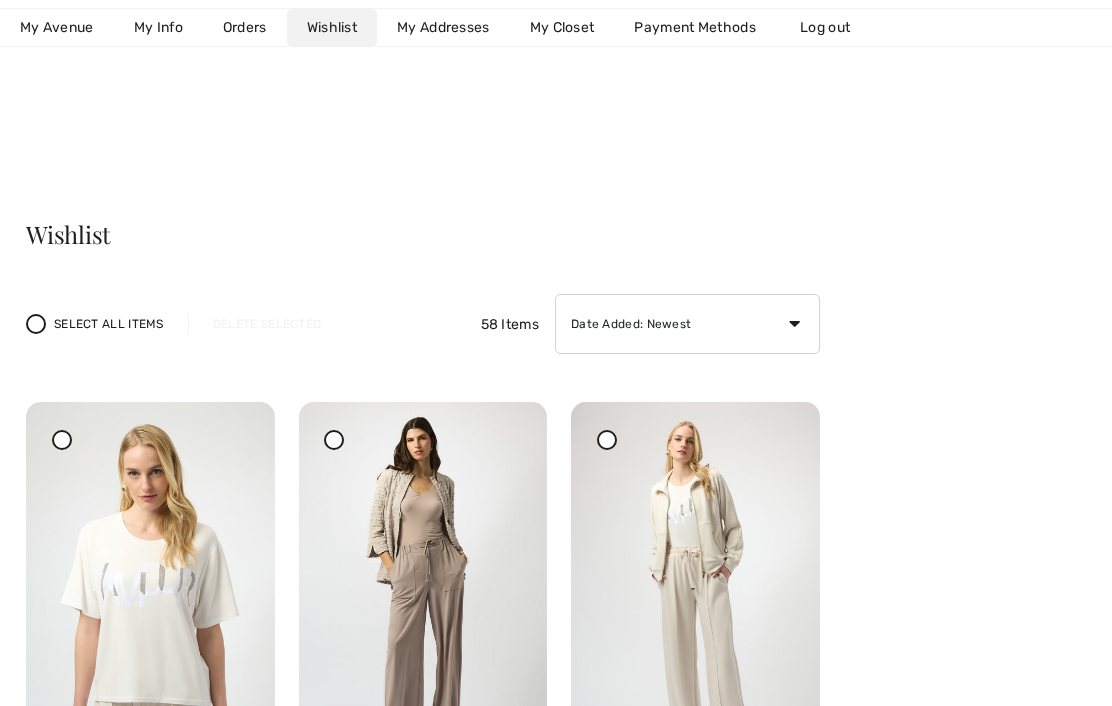 click on "My Avenue" at bounding box center [57, 27] 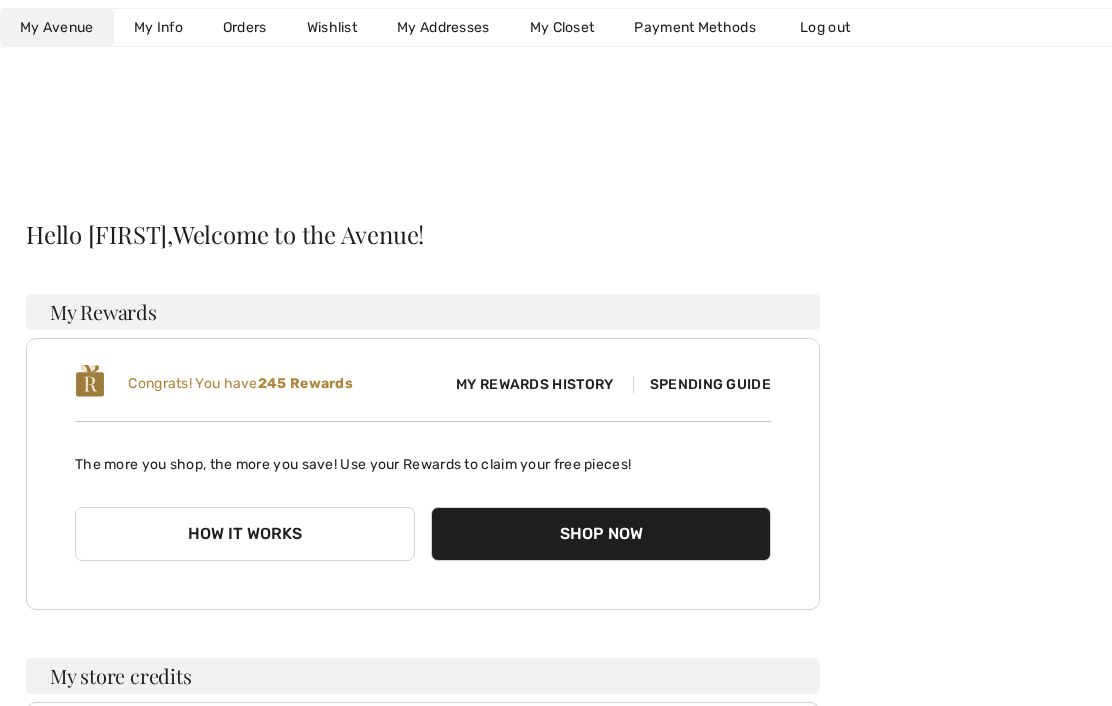 click at bounding box center (556, 85) 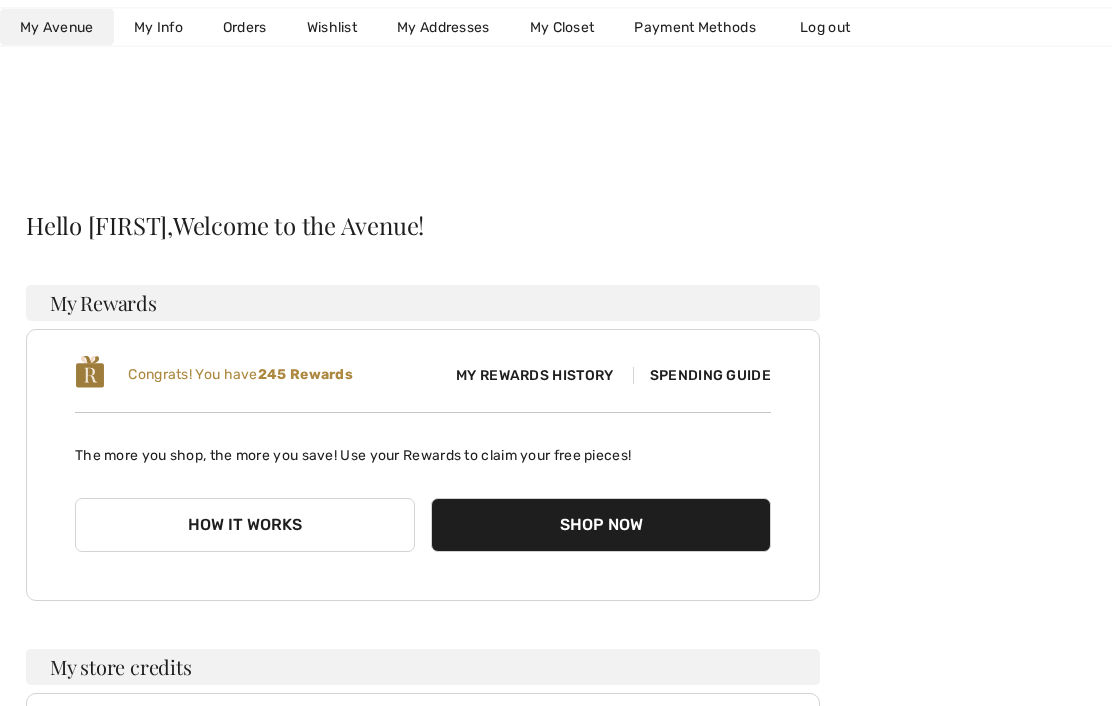 scroll, scrollTop: 9, scrollLeft: 0, axis: vertical 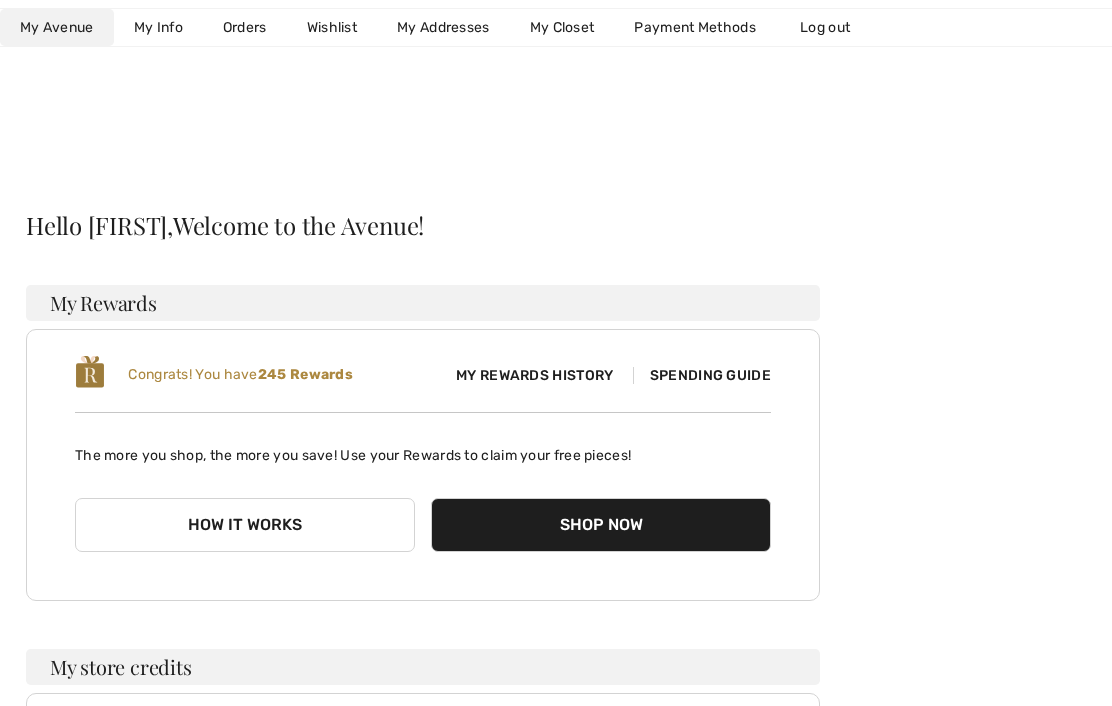 click on "Shop Now" at bounding box center [601, 525] 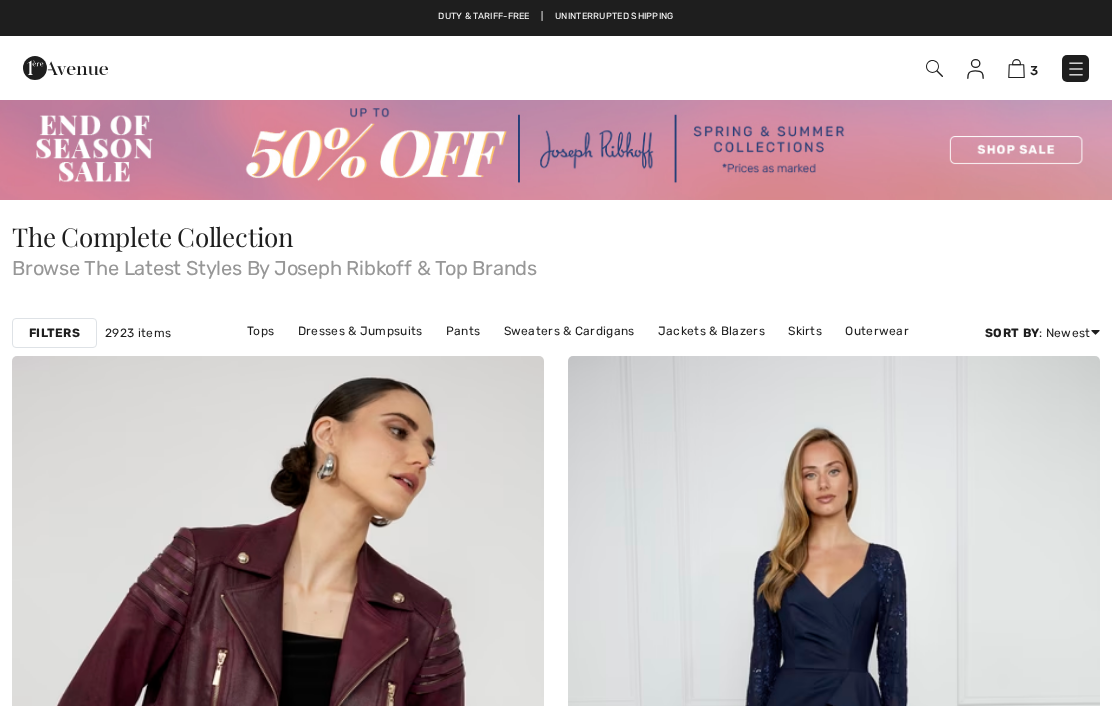 scroll, scrollTop: 0, scrollLeft: 0, axis: both 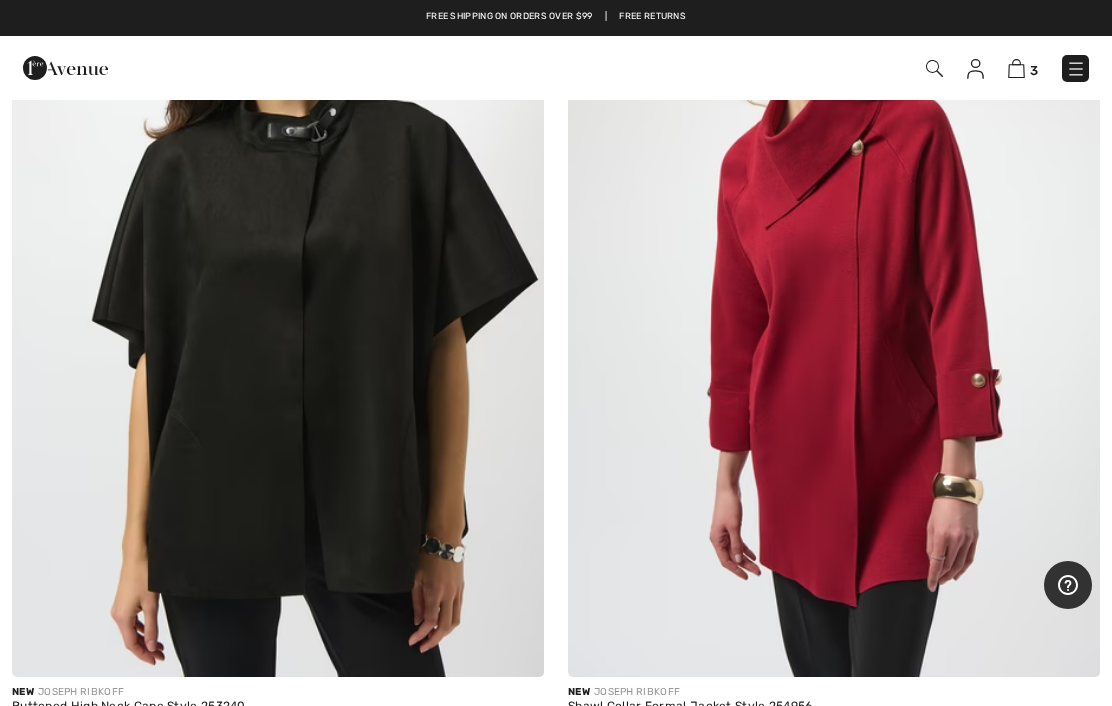 click at bounding box center (613, 747) 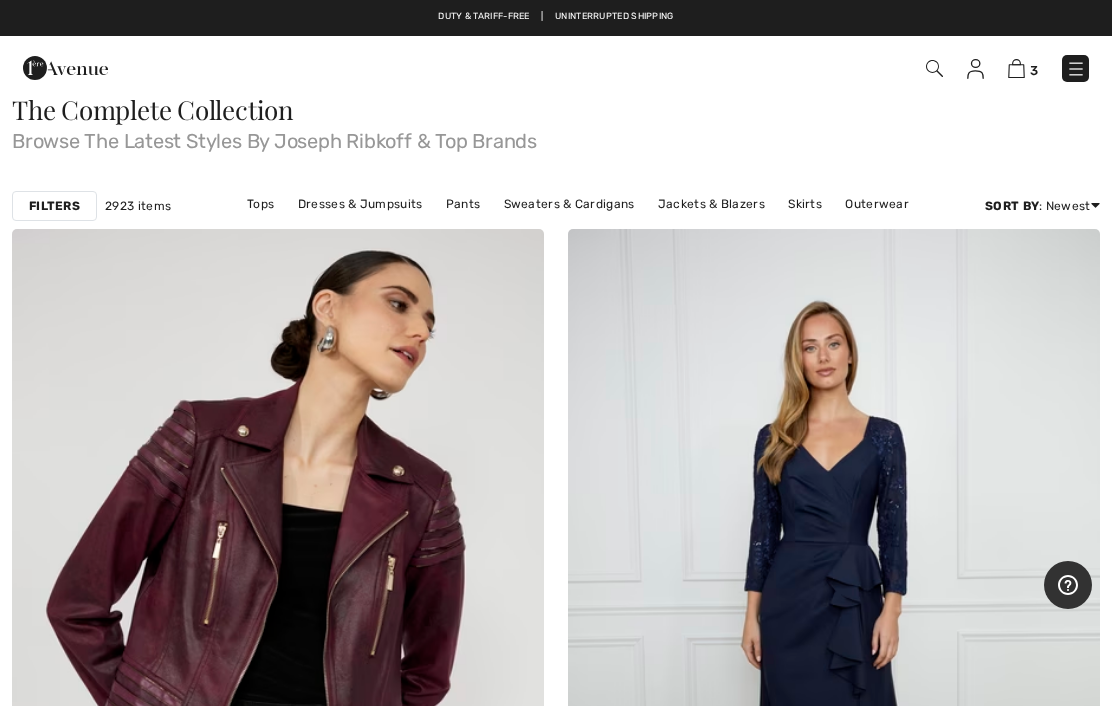 scroll, scrollTop: 0, scrollLeft: 0, axis: both 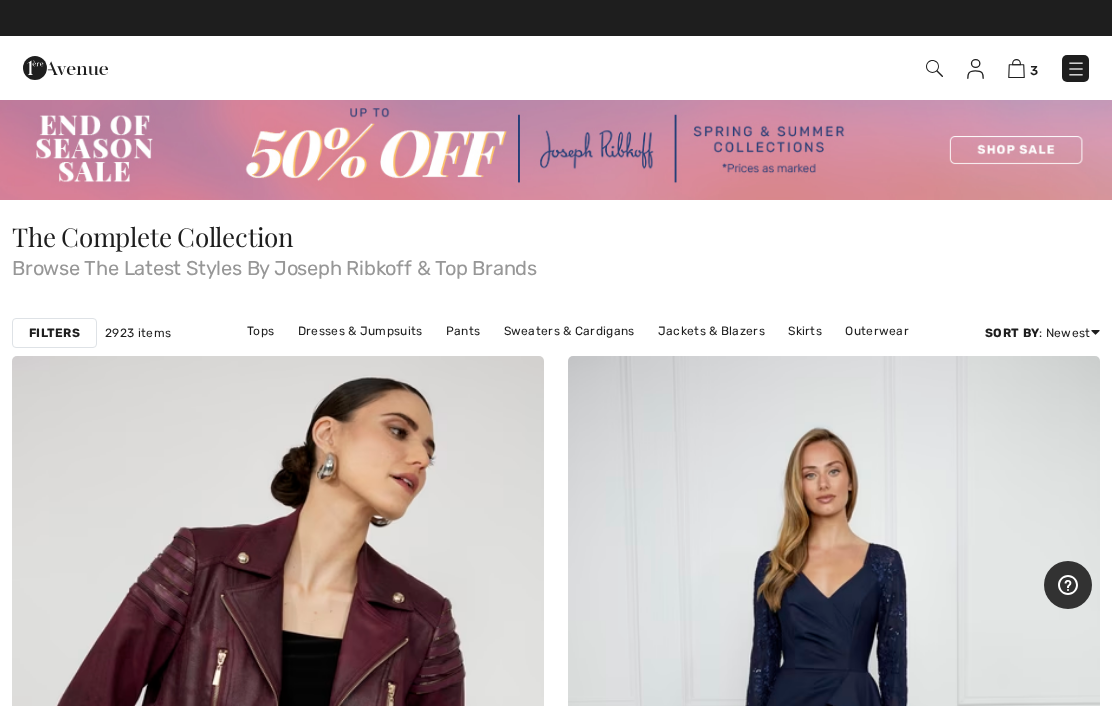 click at bounding box center (556, 149) 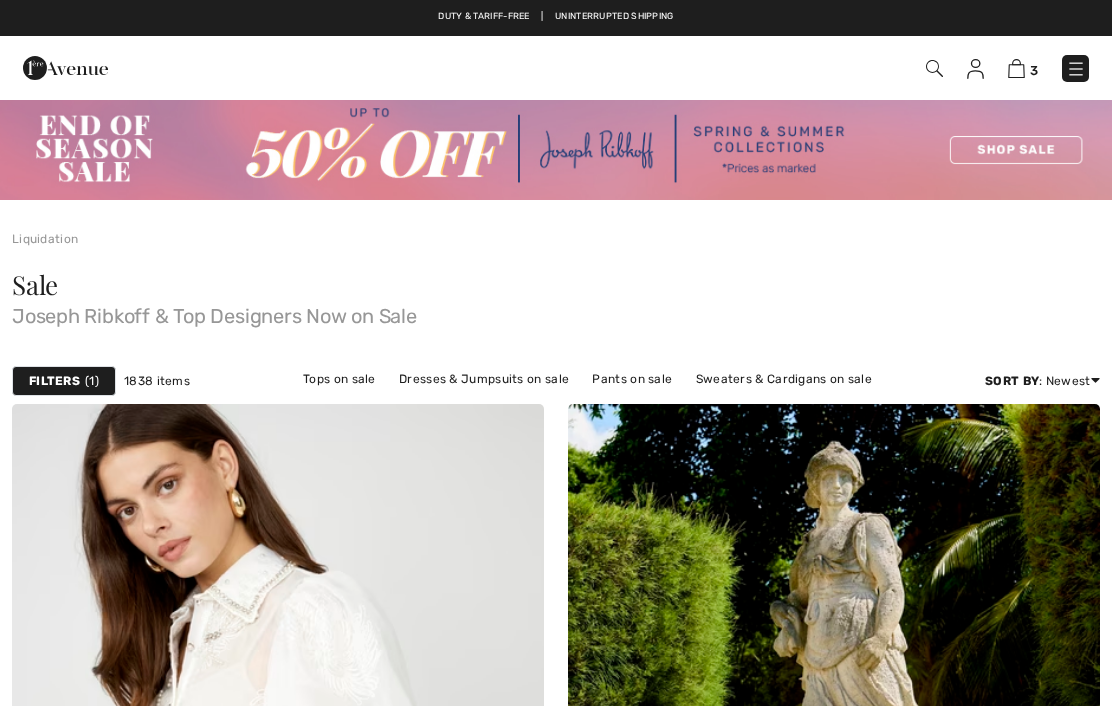 scroll, scrollTop: 0, scrollLeft: 0, axis: both 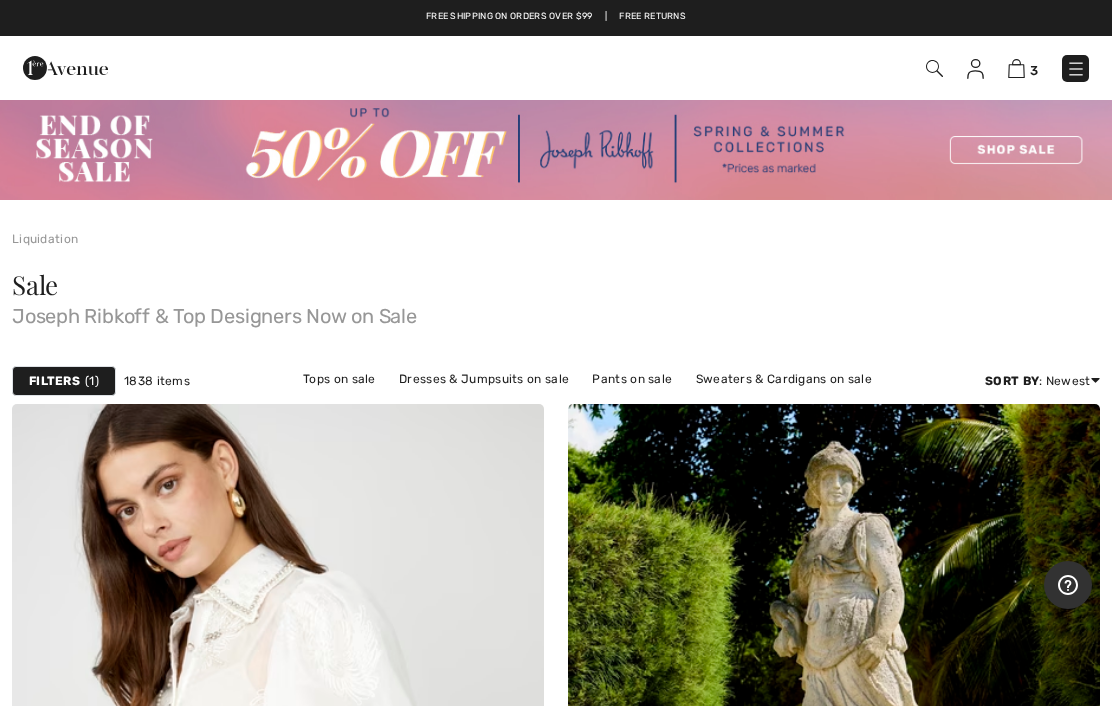 click on "Pants on sale" at bounding box center [632, 379] 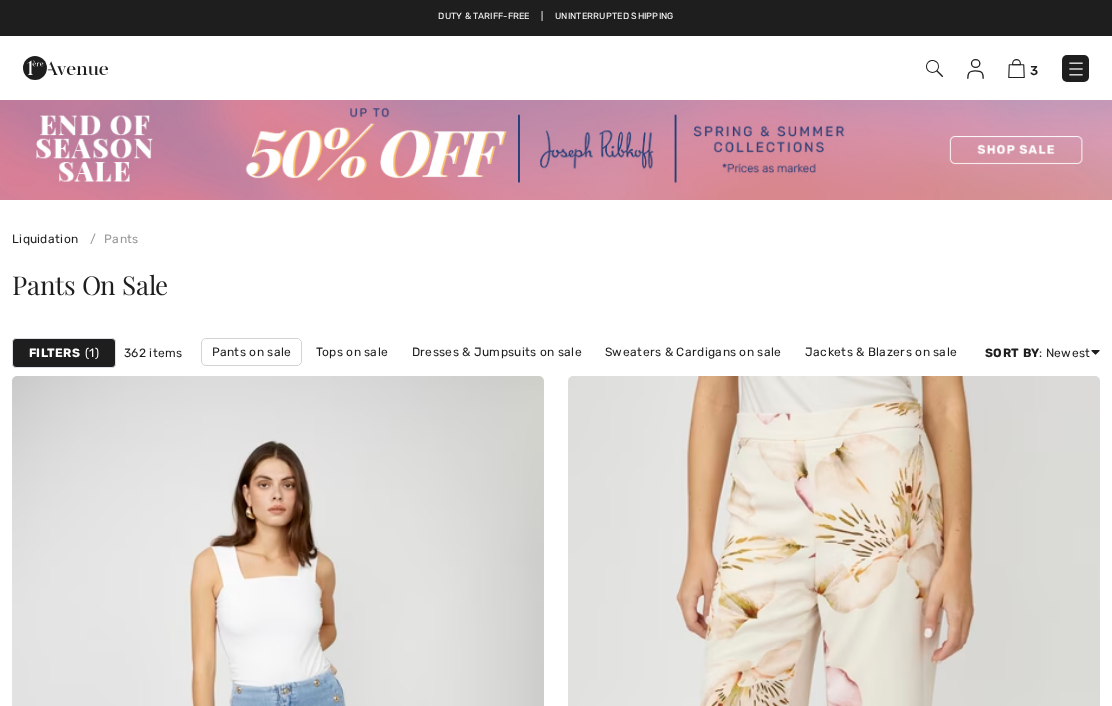 checkbox on "true" 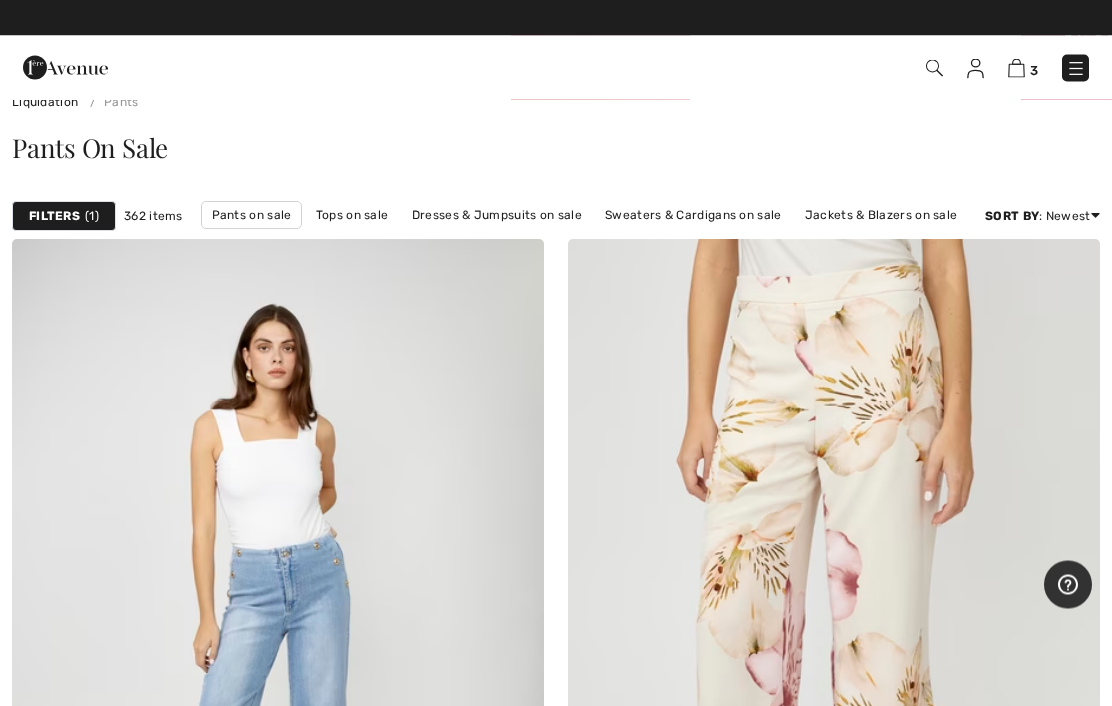scroll, scrollTop: 70, scrollLeft: 0, axis: vertical 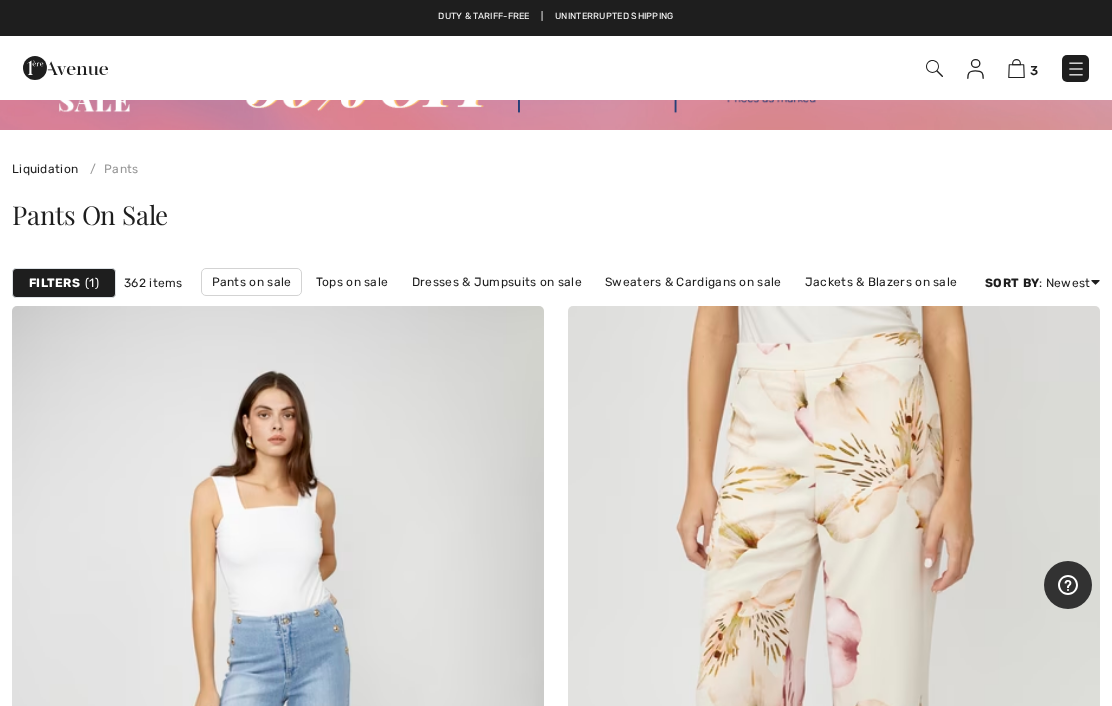 click on "Filters" at bounding box center [54, 283] 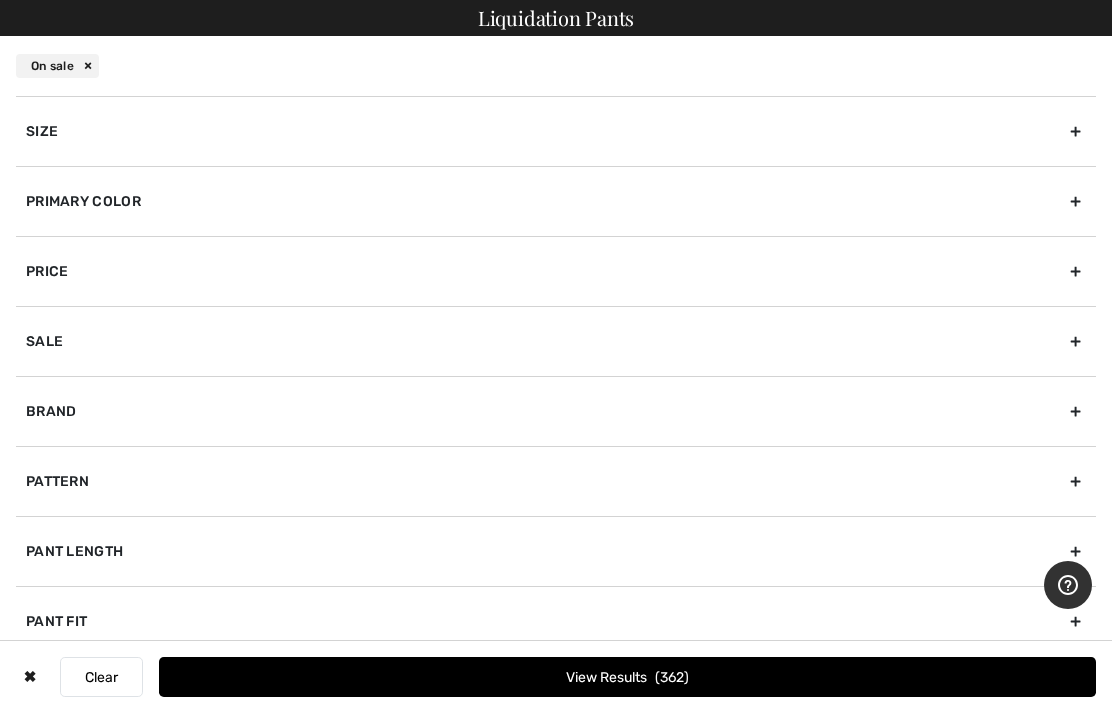 click on "Size" at bounding box center [556, 131] 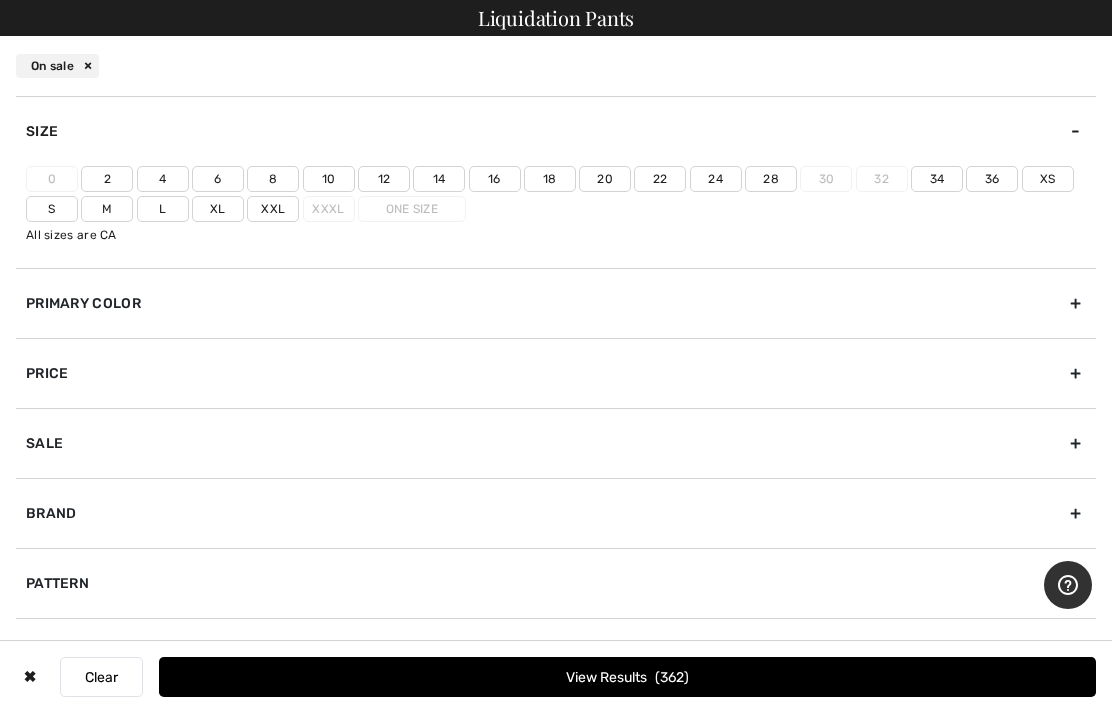 click on "Xxl" at bounding box center (273, 209) 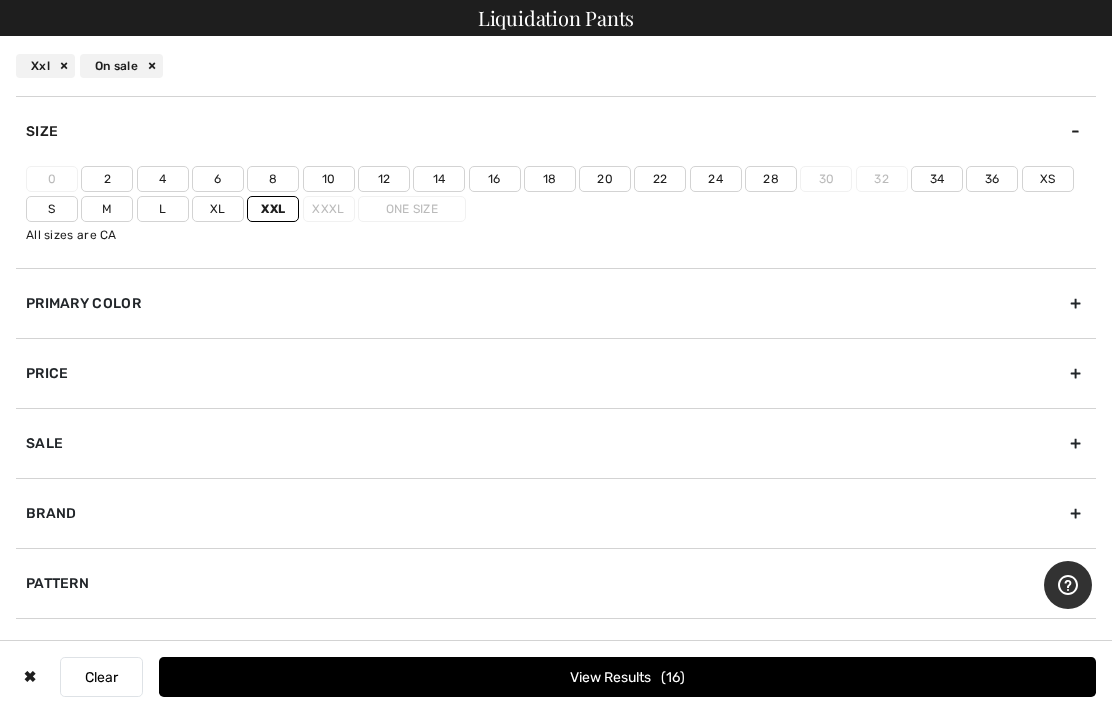 click on "20" at bounding box center (605, 179) 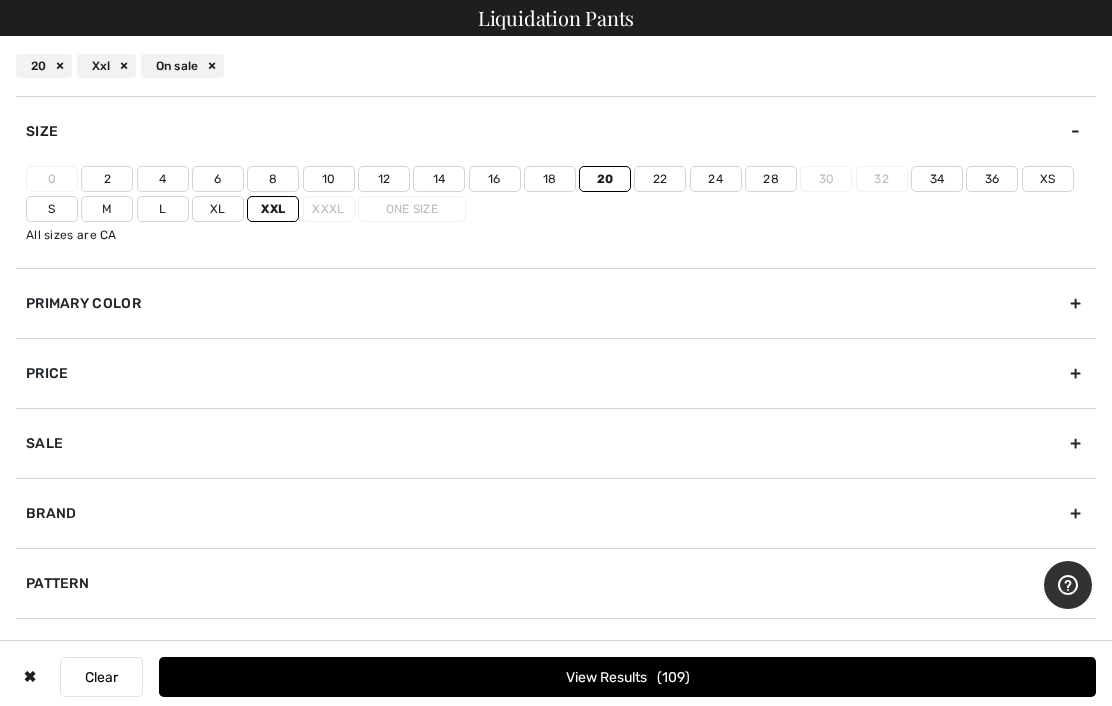 click on "22" at bounding box center [660, 179] 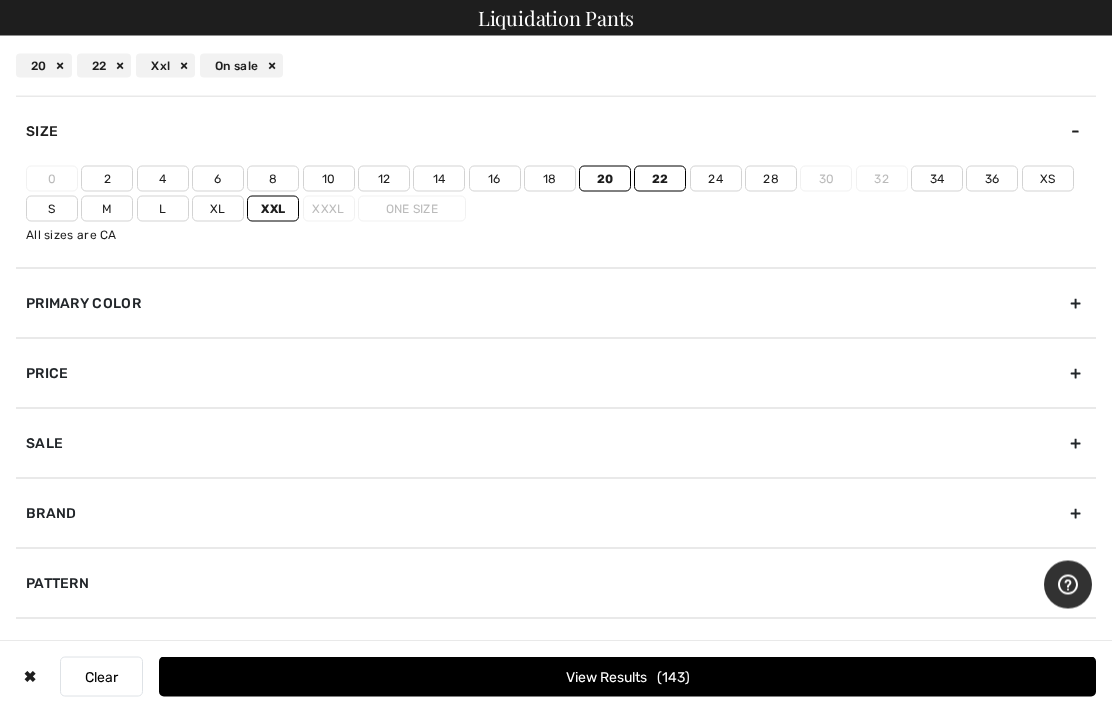 scroll, scrollTop: 139, scrollLeft: 0, axis: vertical 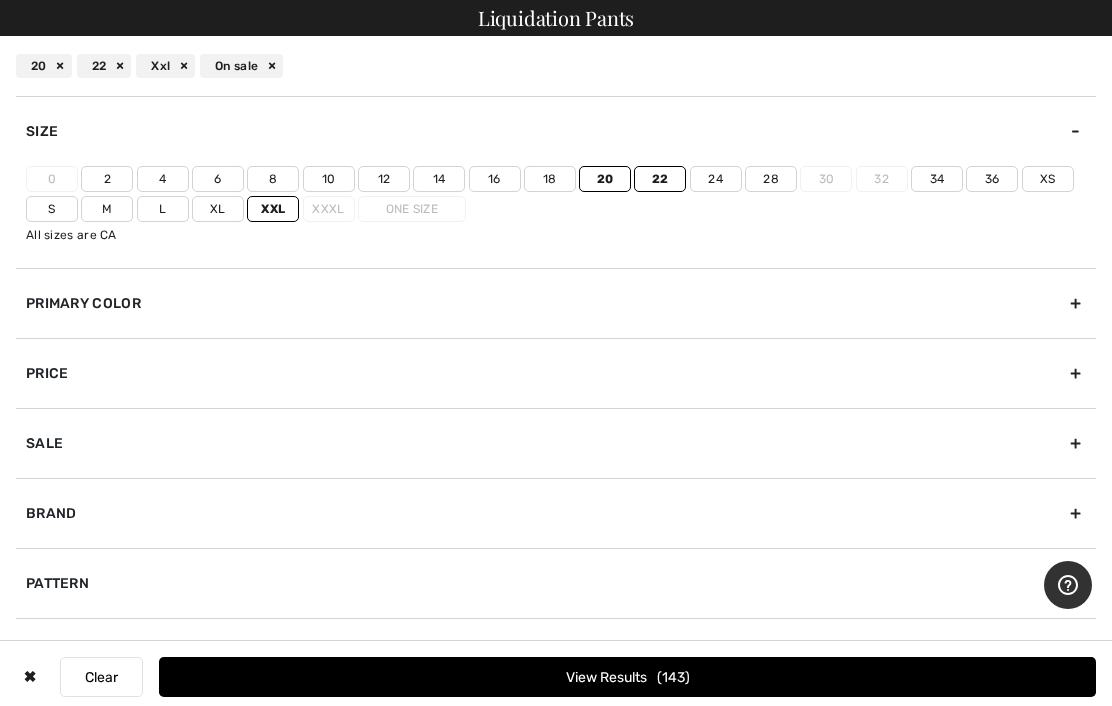 click on "View Results 143" at bounding box center [627, 677] 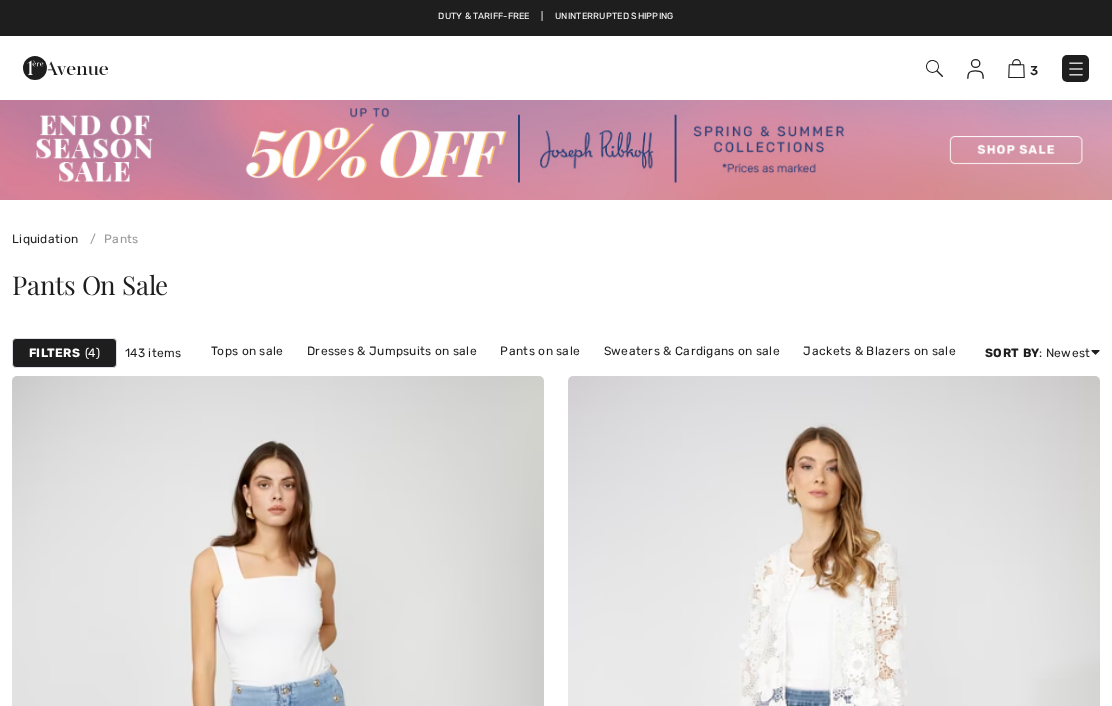 checkbox on "true" 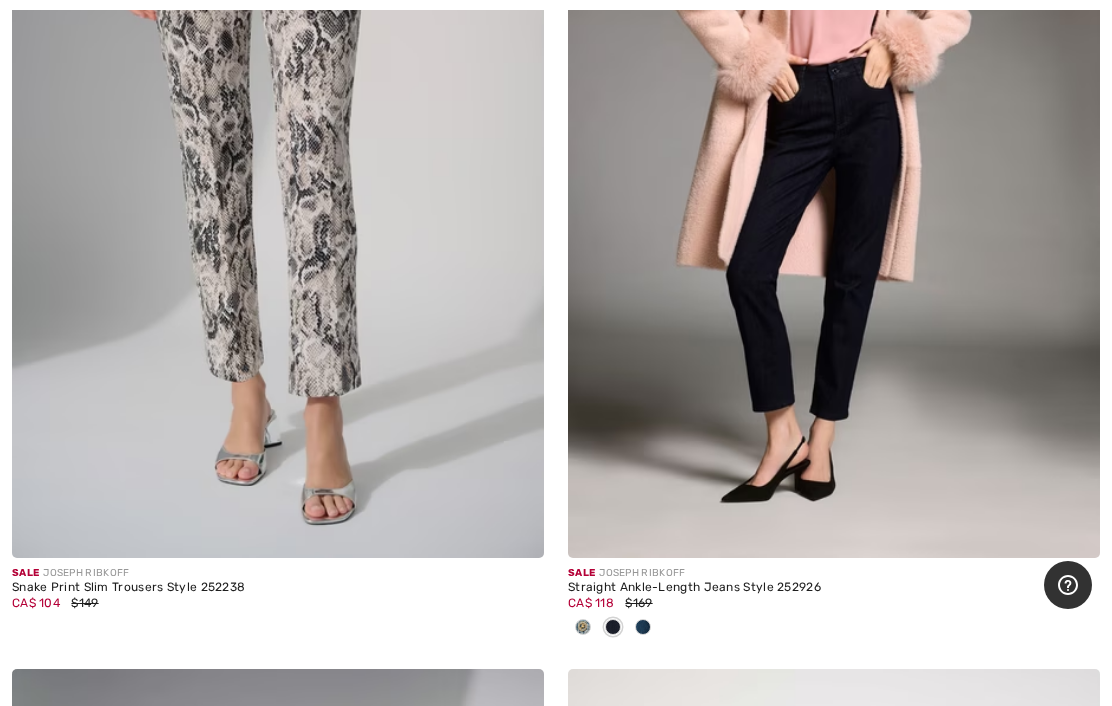 scroll, scrollTop: 2375, scrollLeft: 0, axis: vertical 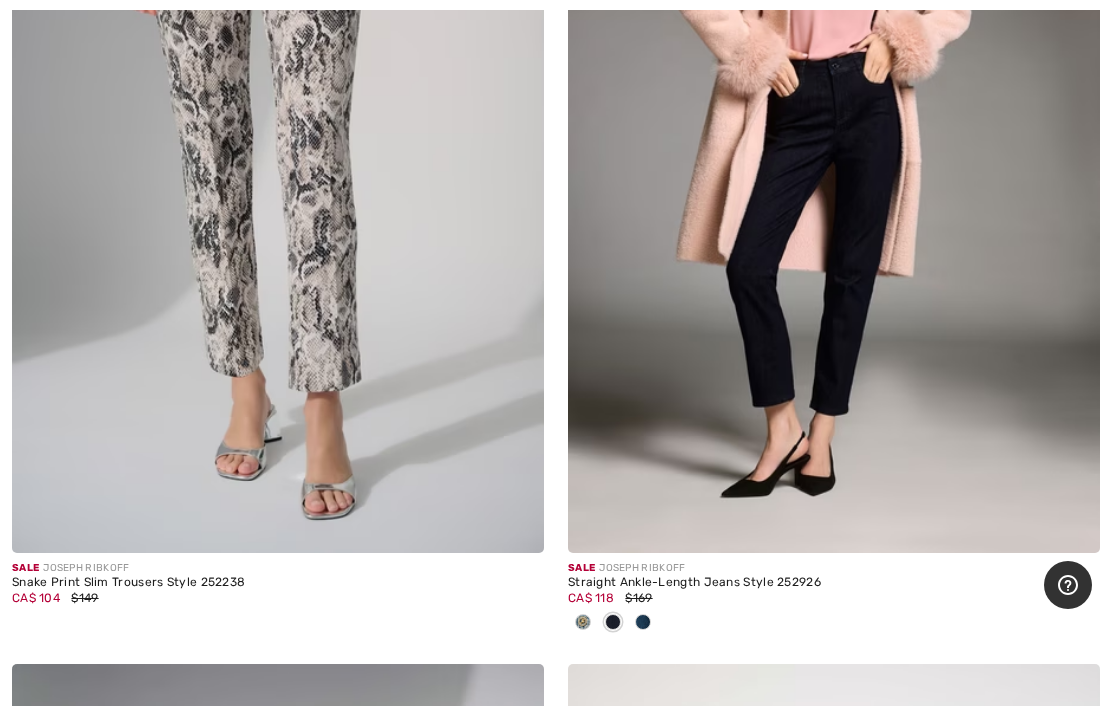 click at bounding box center (643, 622) 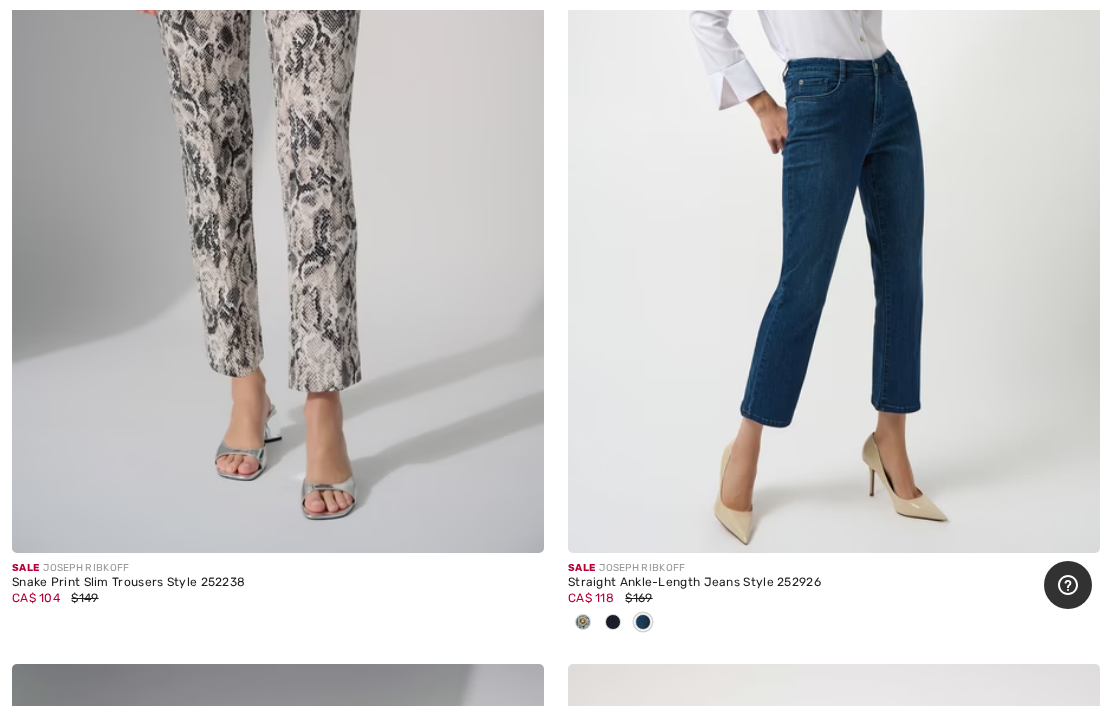 click at bounding box center (583, 622) 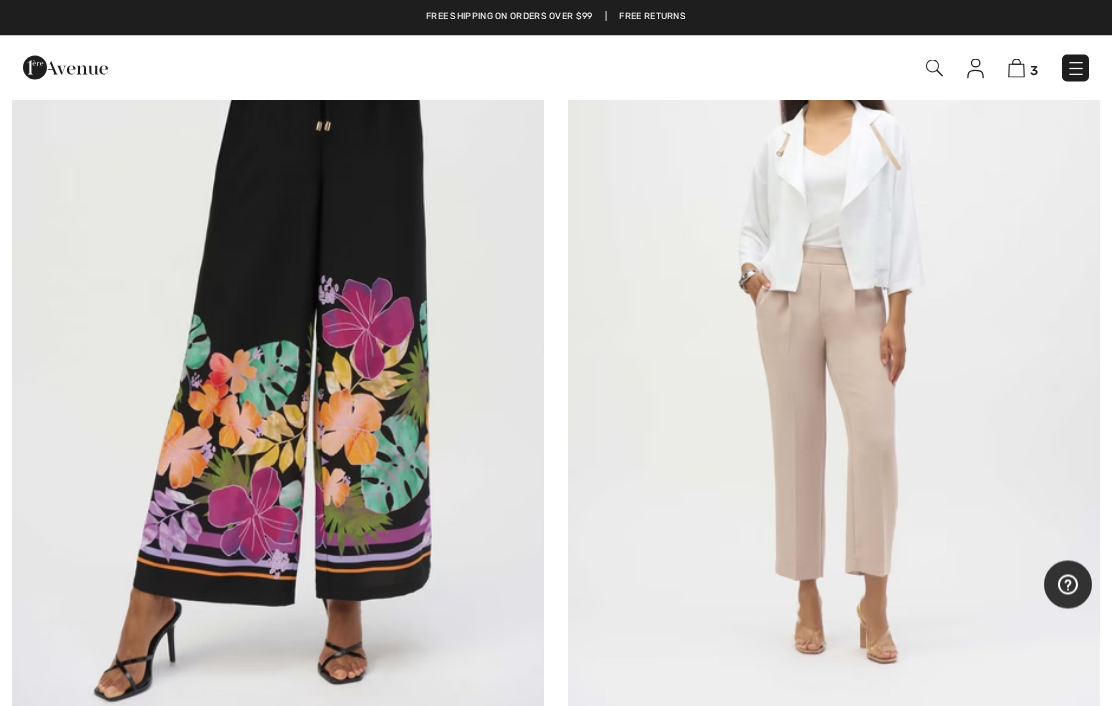 scroll, scrollTop: 12561, scrollLeft: 0, axis: vertical 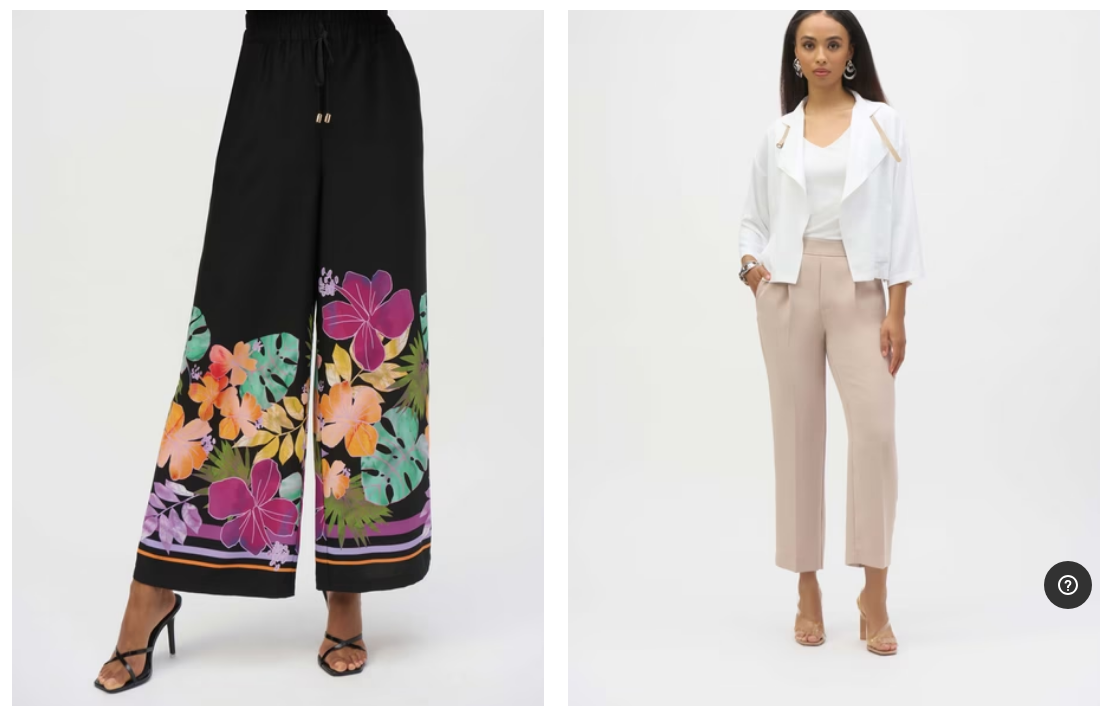 click at bounding box center (834, 329) 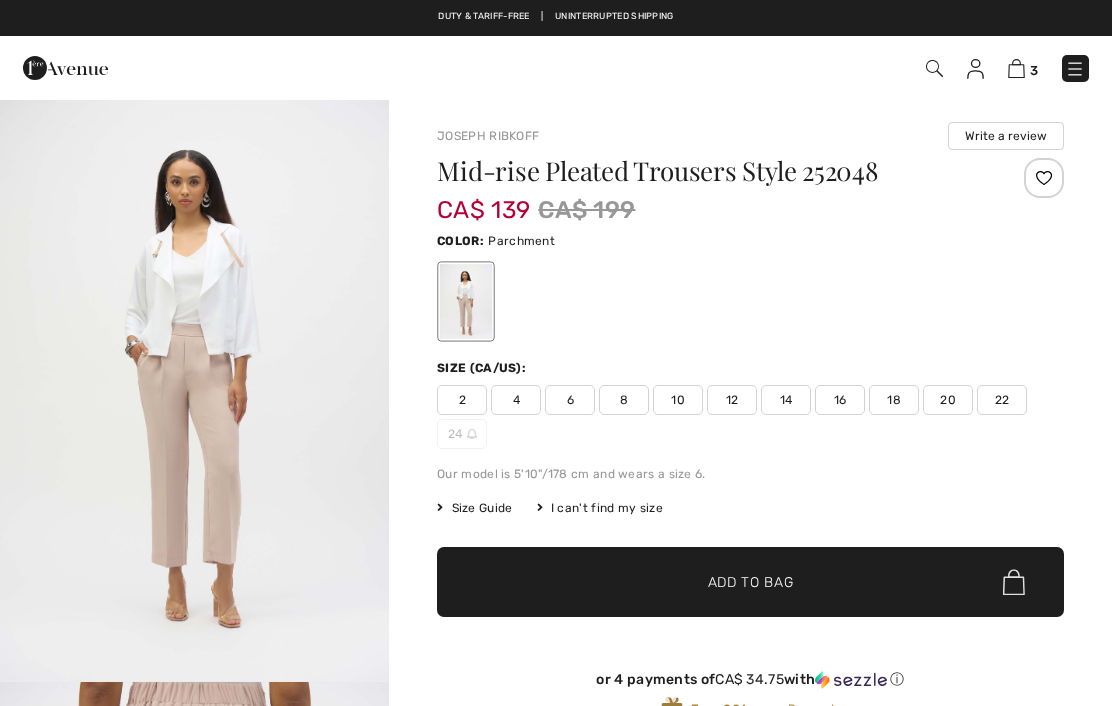 checkbox on "true" 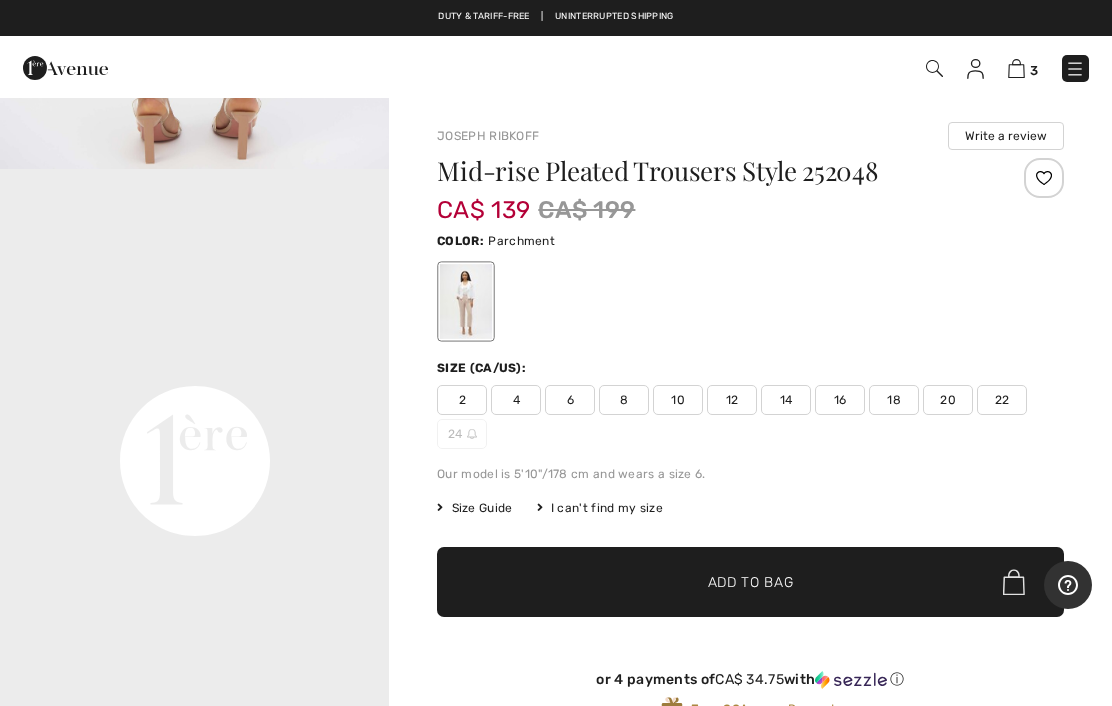 scroll, scrollTop: 1189, scrollLeft: 0, axis: vertical 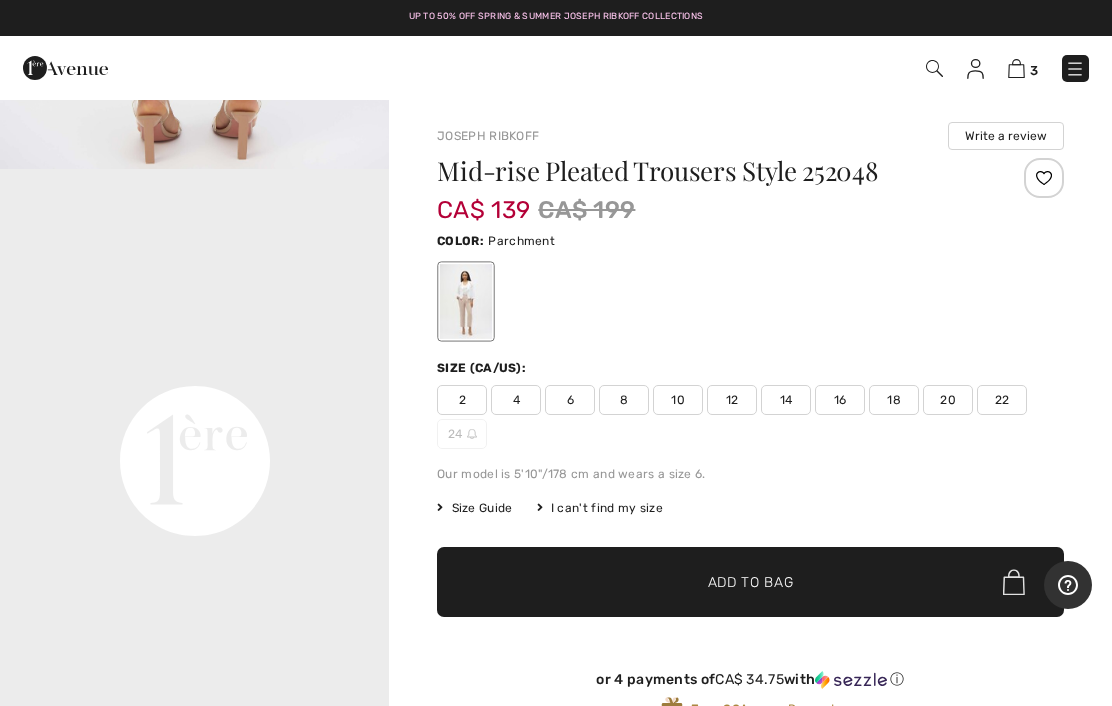 click on "20" at bounding box center [948, 400] 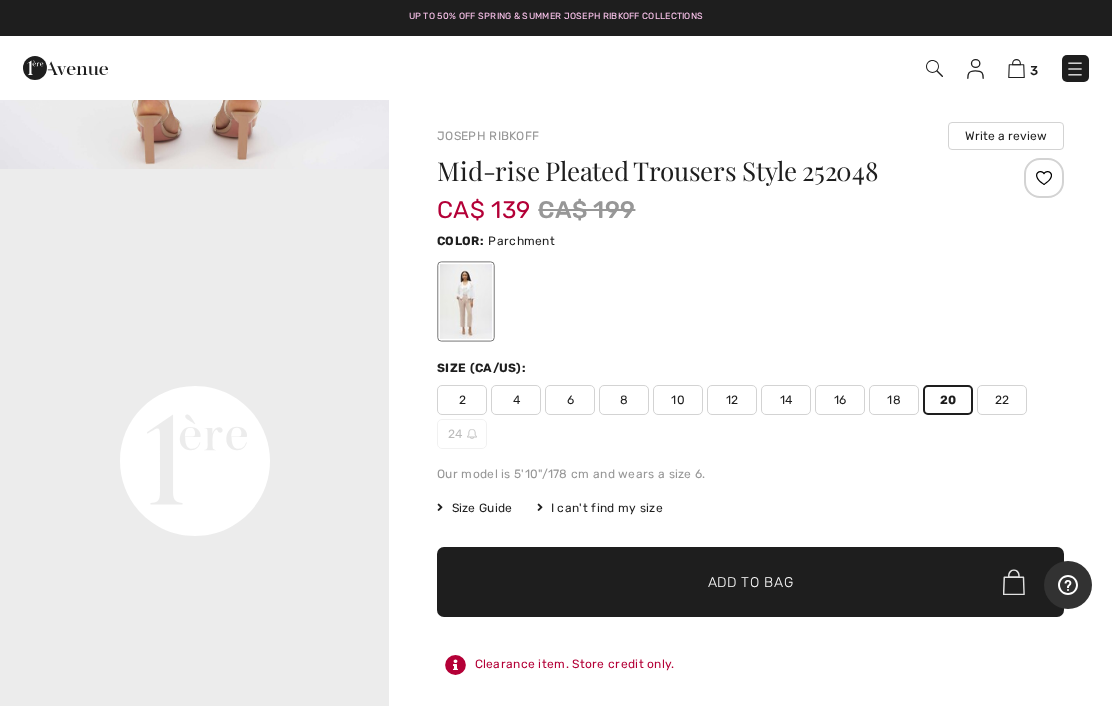 click on "Size Guide" at bounding box center [474, 508] 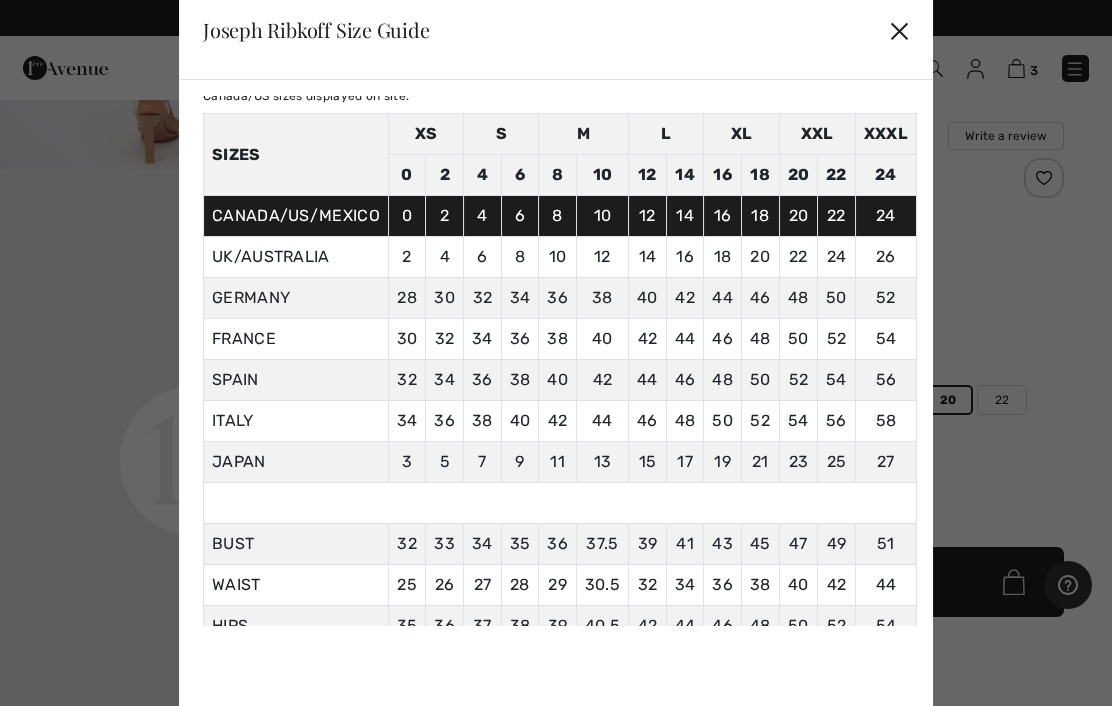 scroll, scrollTop: 65, scrollLeft: 0, axis: vertical 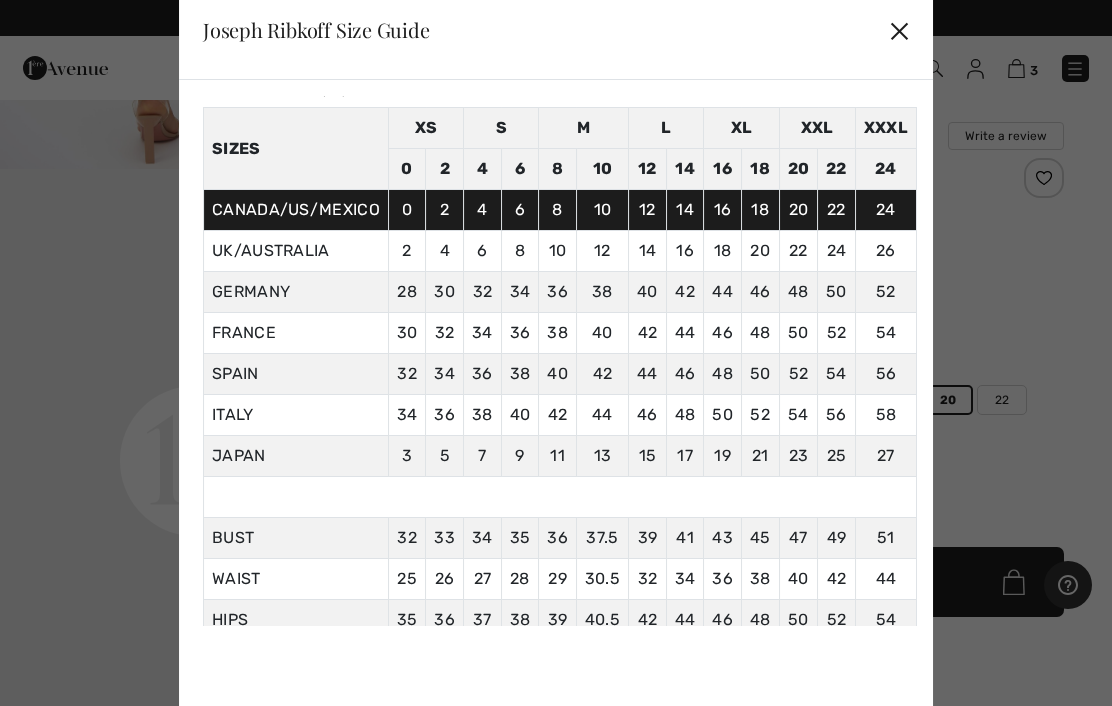 click on "✕" at bounding box center [899, 30] 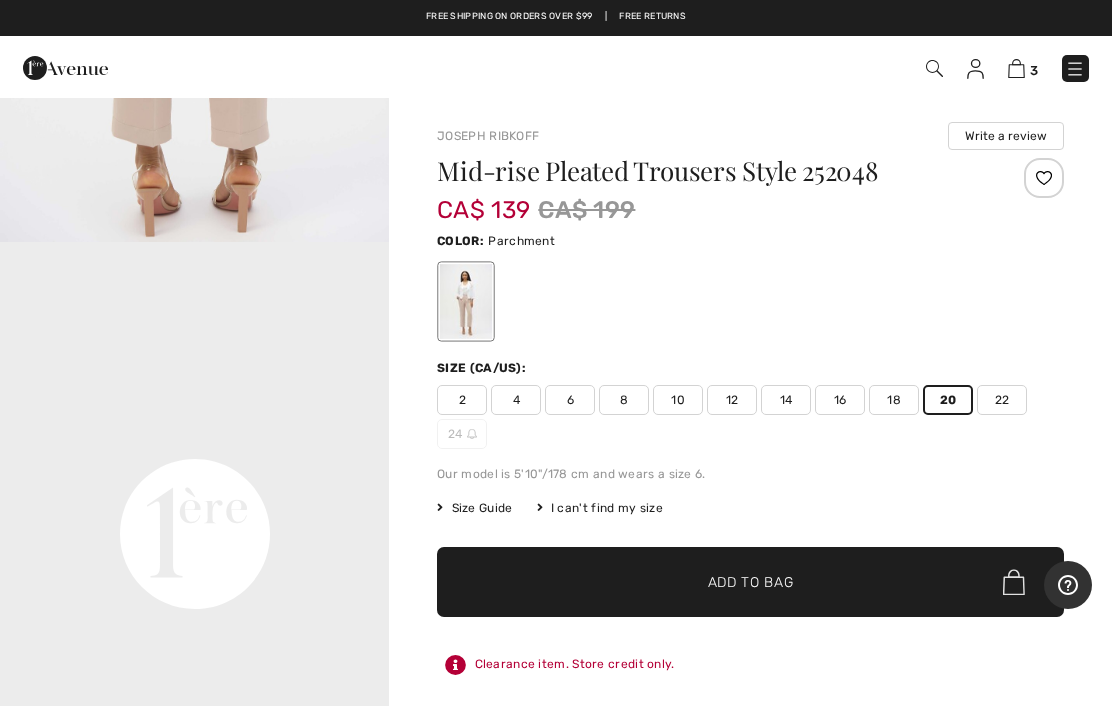 scroll, scrollTop: 1138, scrollLeft: 0, axis: vertical 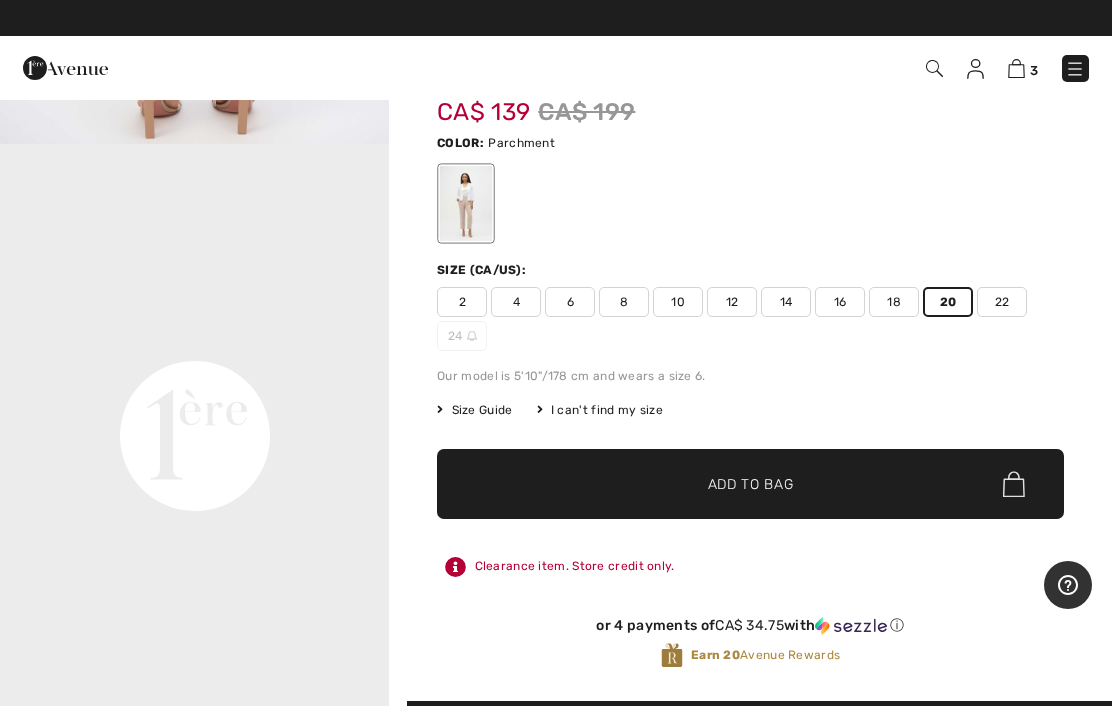 click on "✔ Added to Bag
Add to Bag" at bounding box center (750, 484) 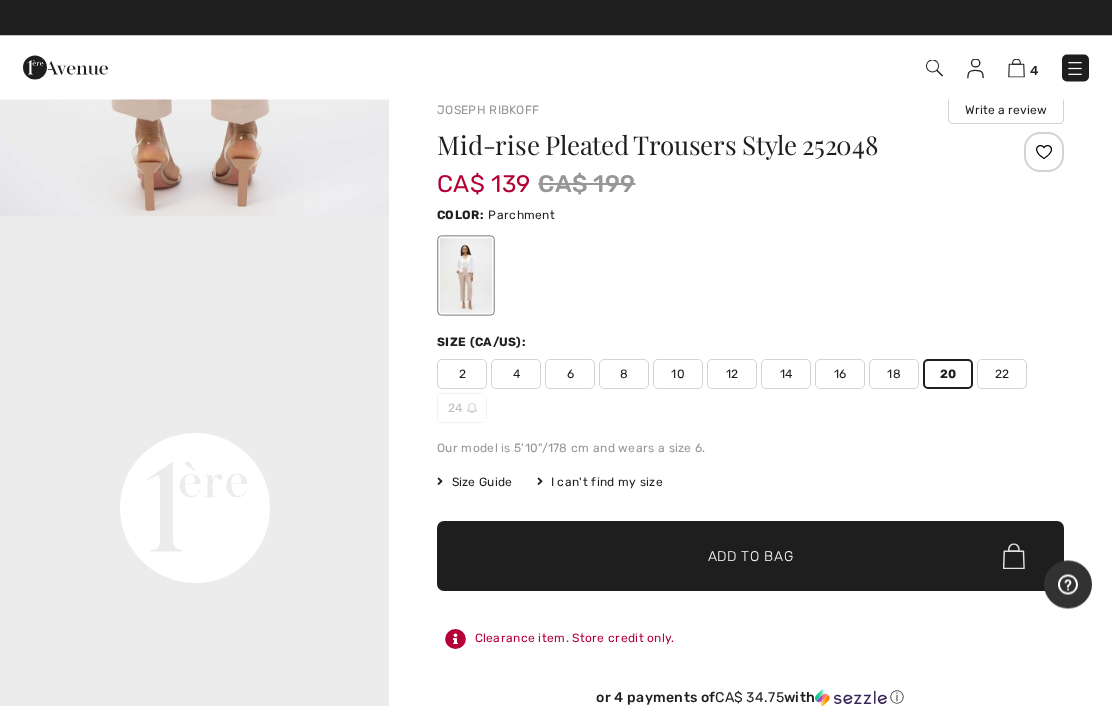 scroll, scrollTop: 0, scrollLeft: 0, axis: both 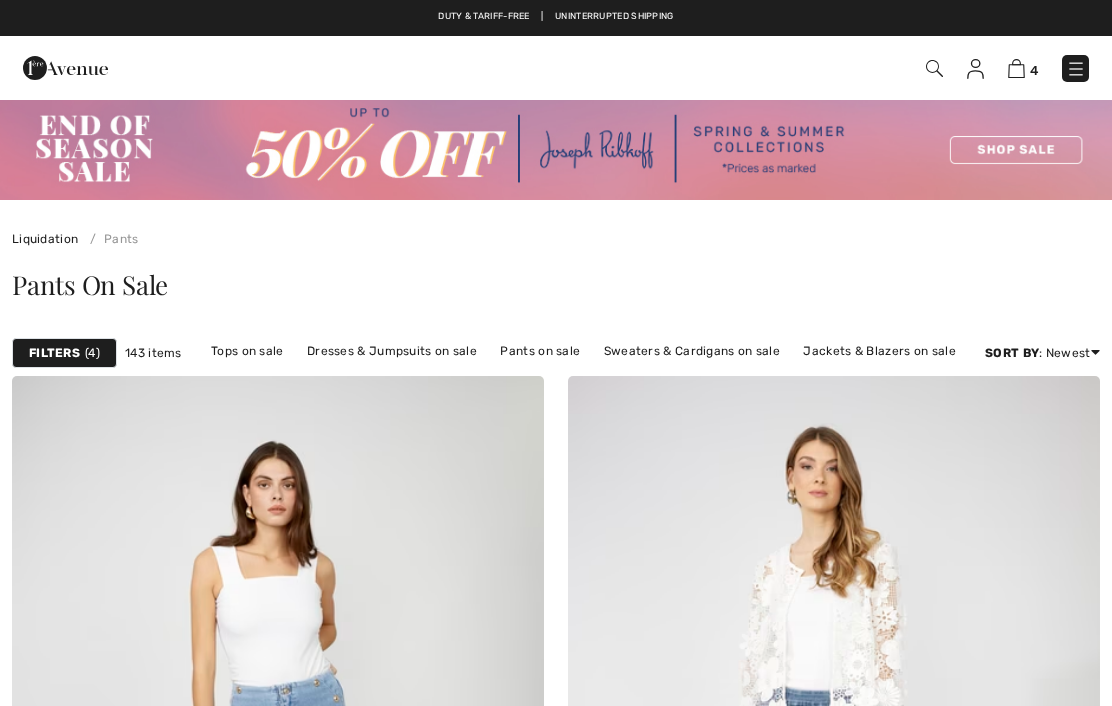 checkbox on "true" 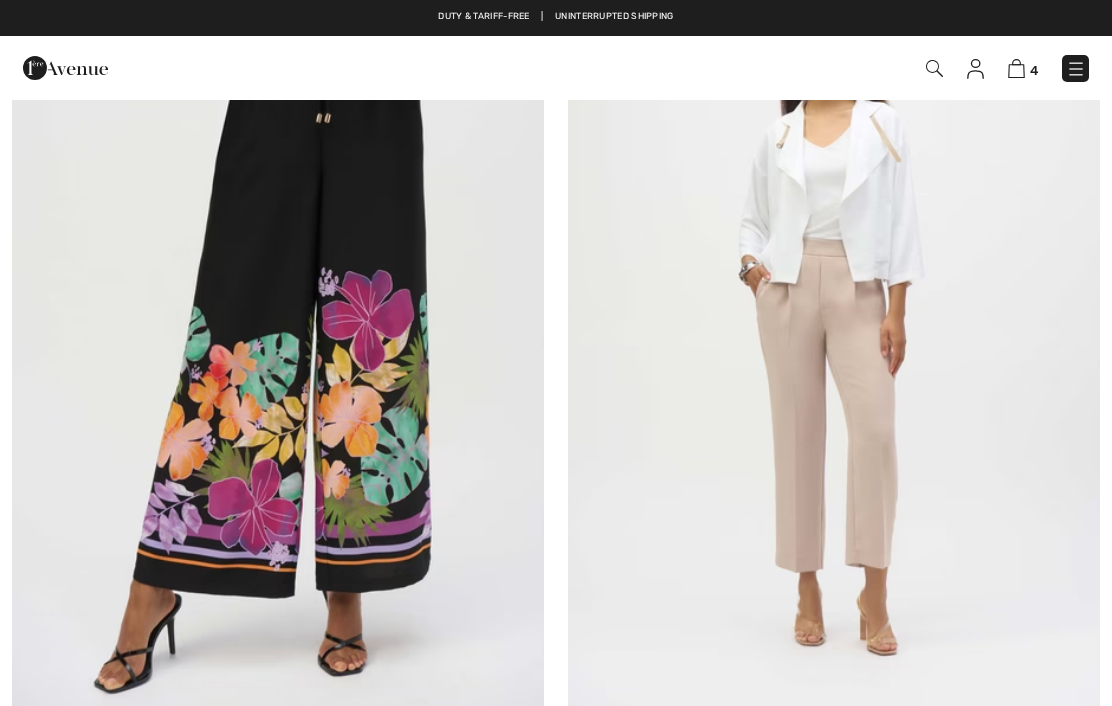 scroll, scrollTop: 0, scrollLeft: 0, axis: both 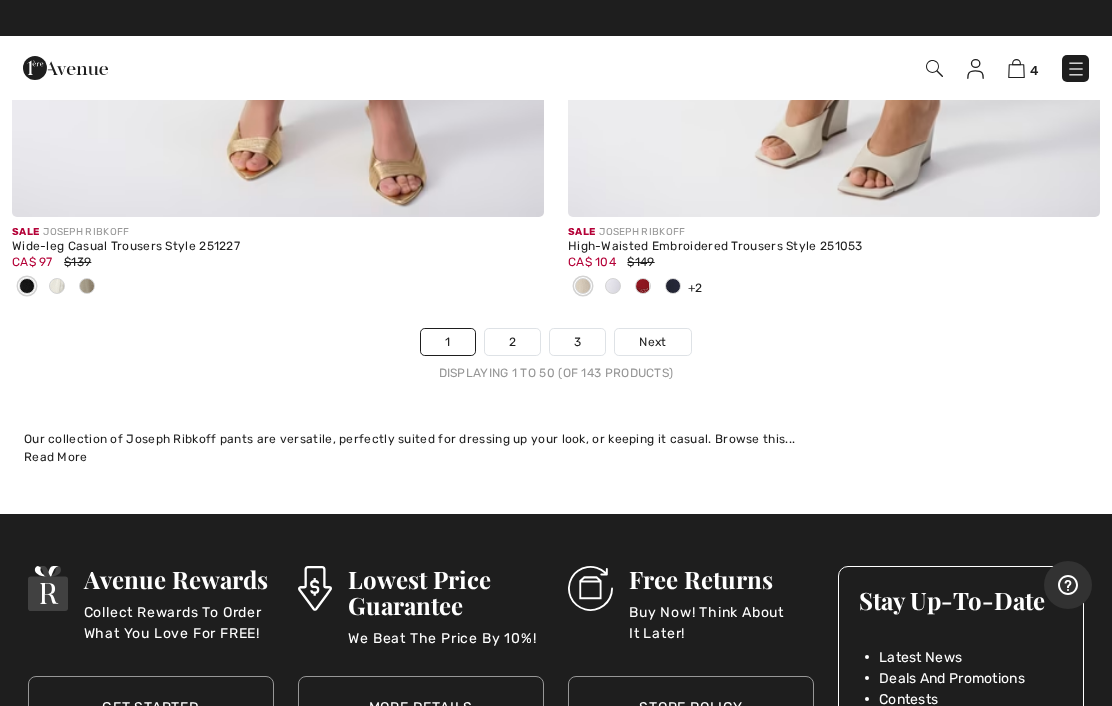 click on "2" at bounding box center [512, 342] 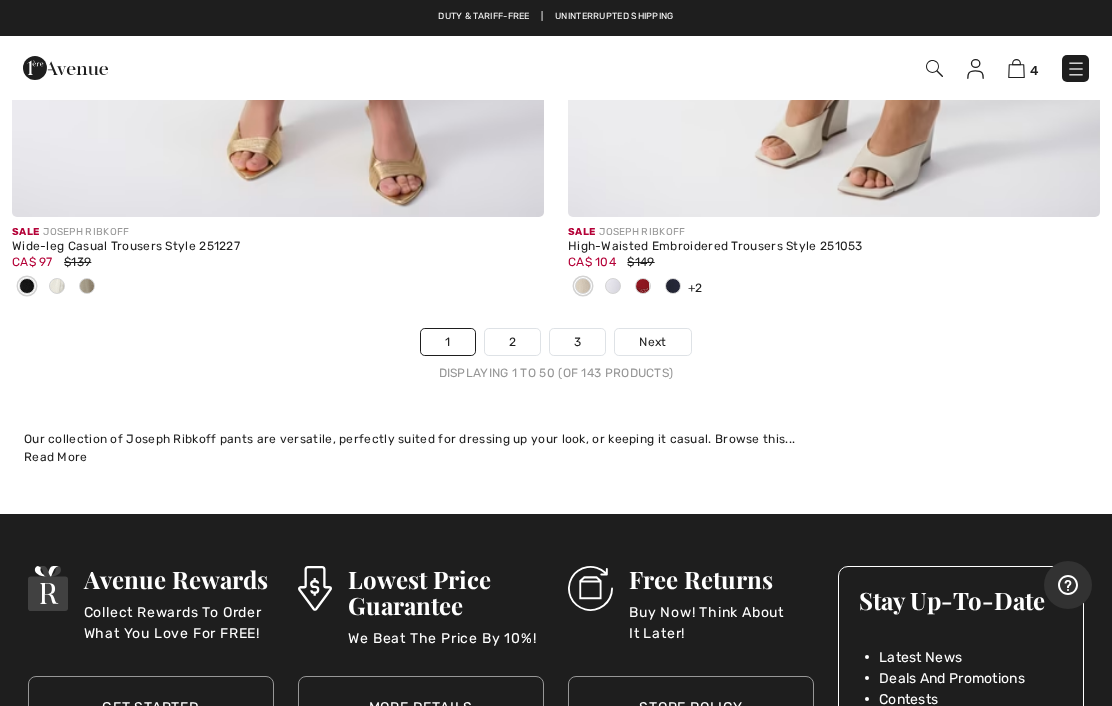 click on "2" at bounding box center (512, 342) 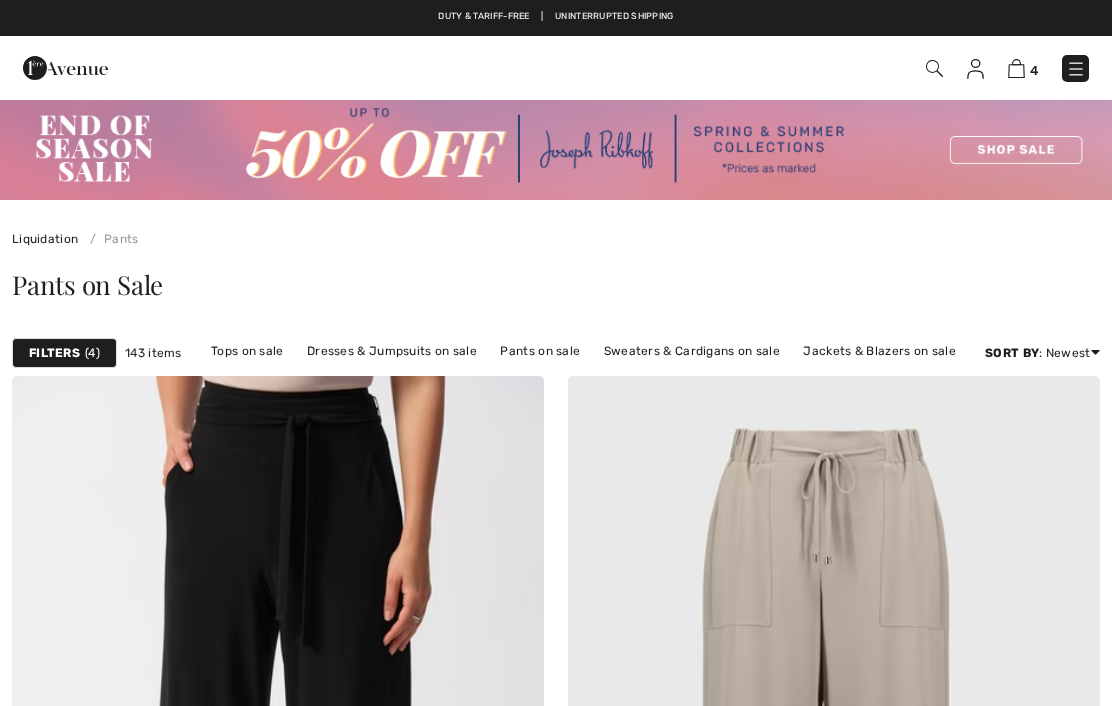 scroll, scrollTop: 0, scrollLeft: 0, axis: both 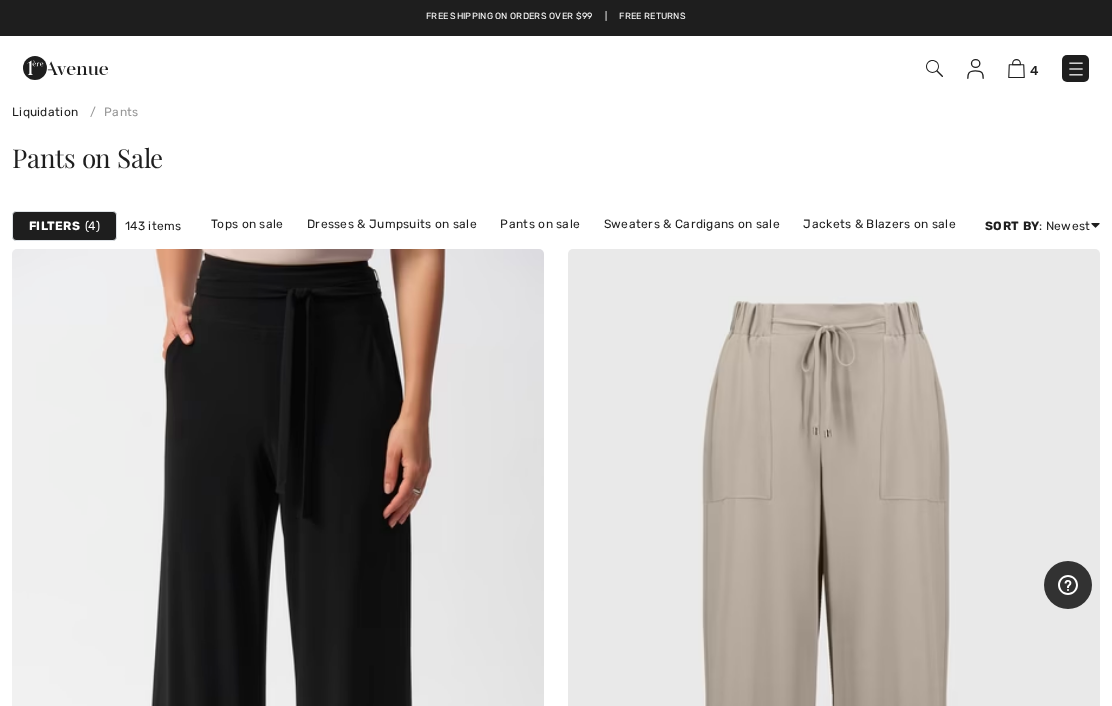 click at bounding box center (834, 648) 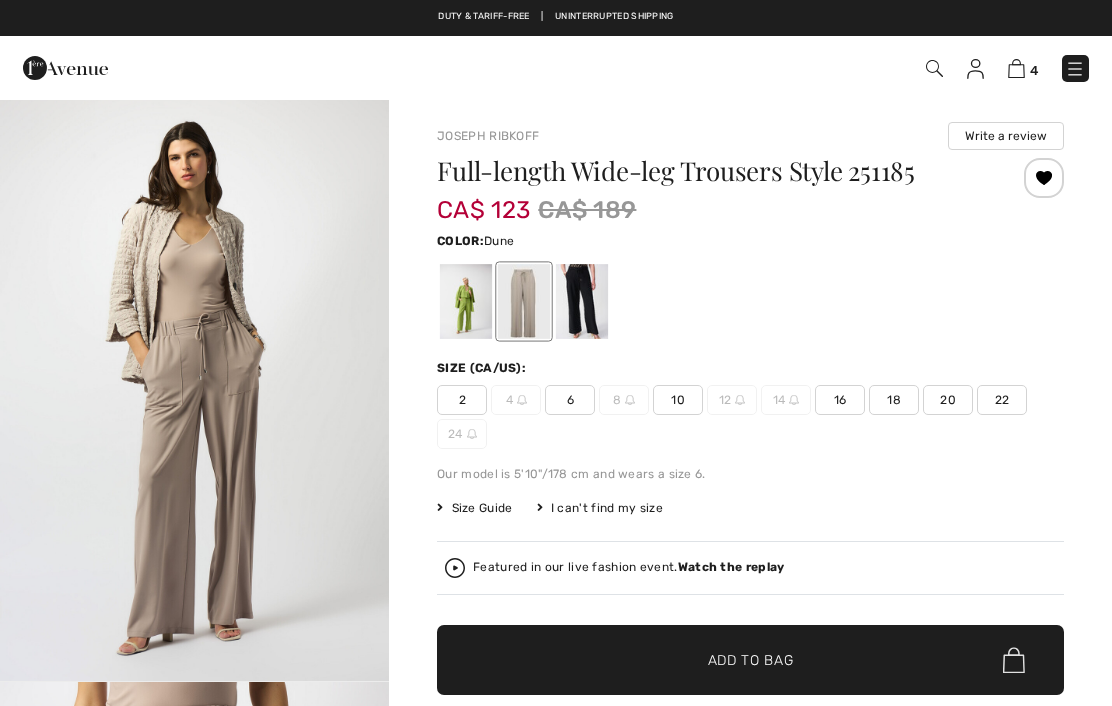 scroll, scrollTop: 0, scrollLeft: 0, axis: both 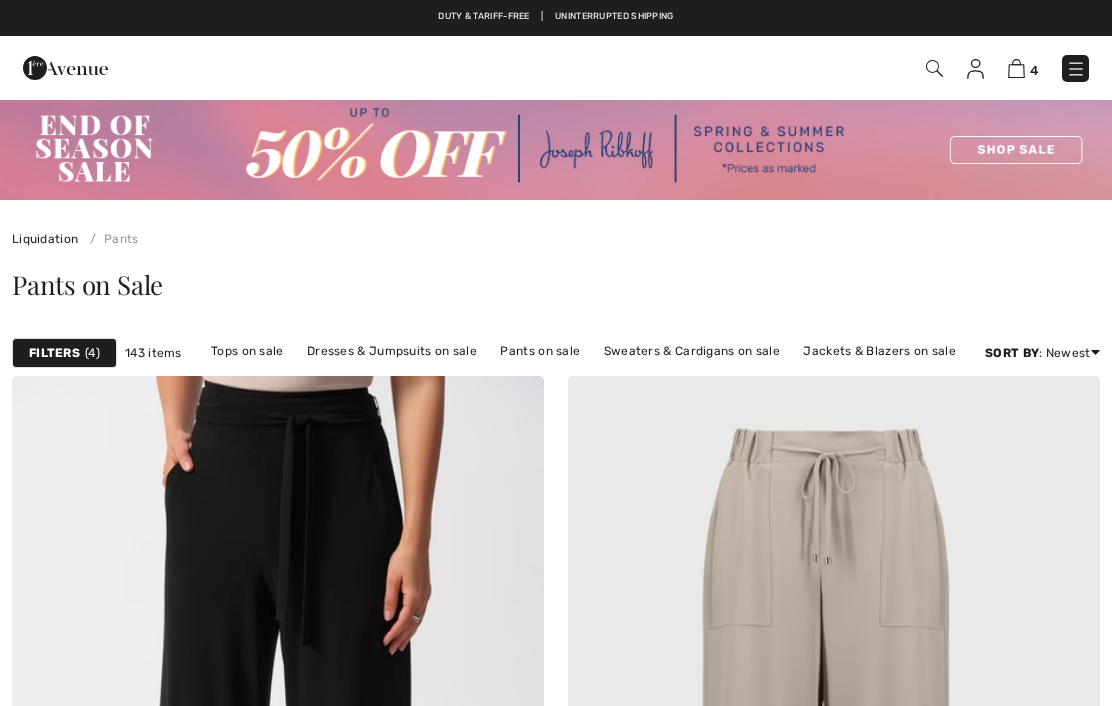 checkbox on "true" 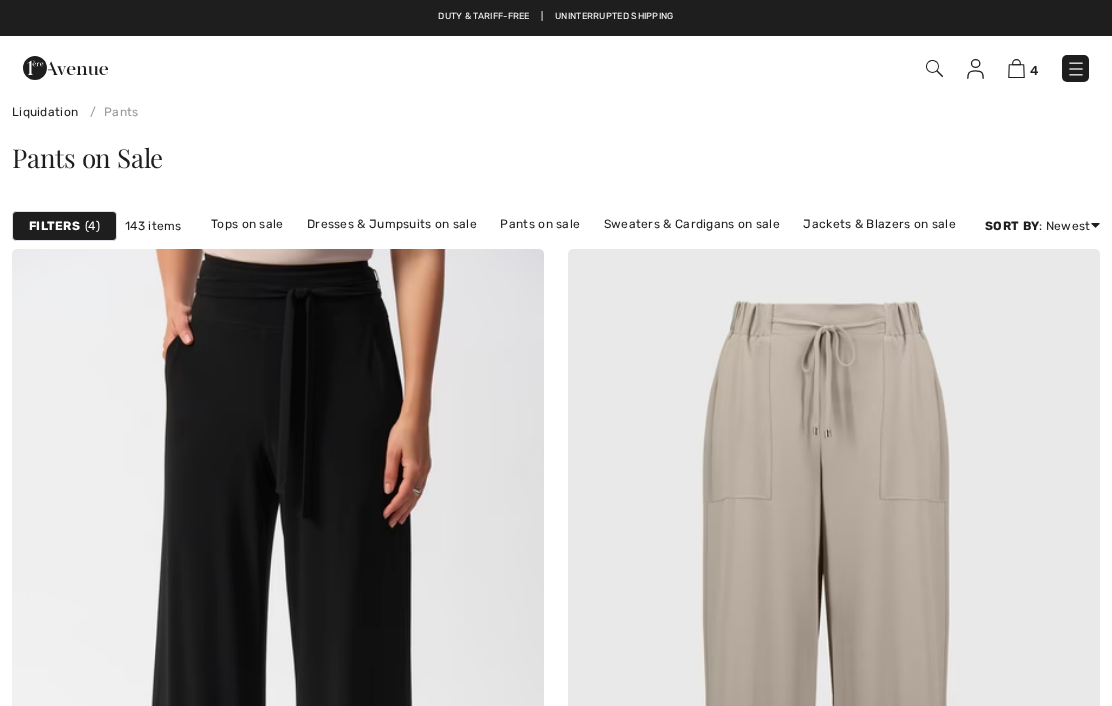 scroll, scrollTop: 0, scrollLeft: 0, axis: both 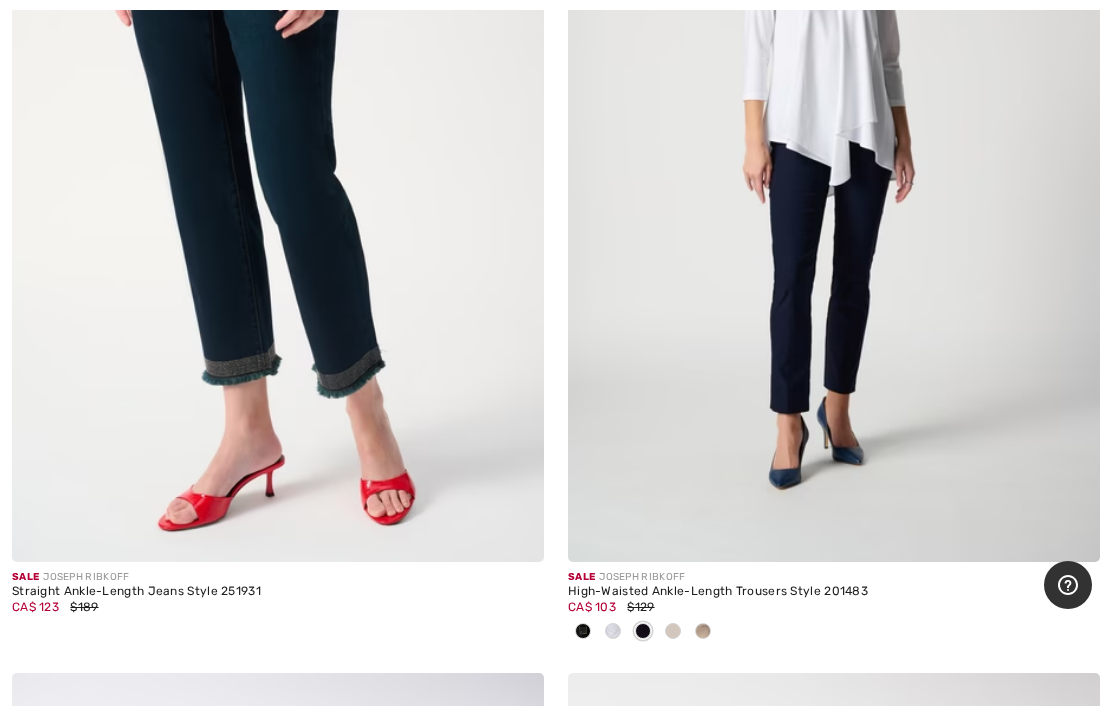 click at bounding box center (278, 163) 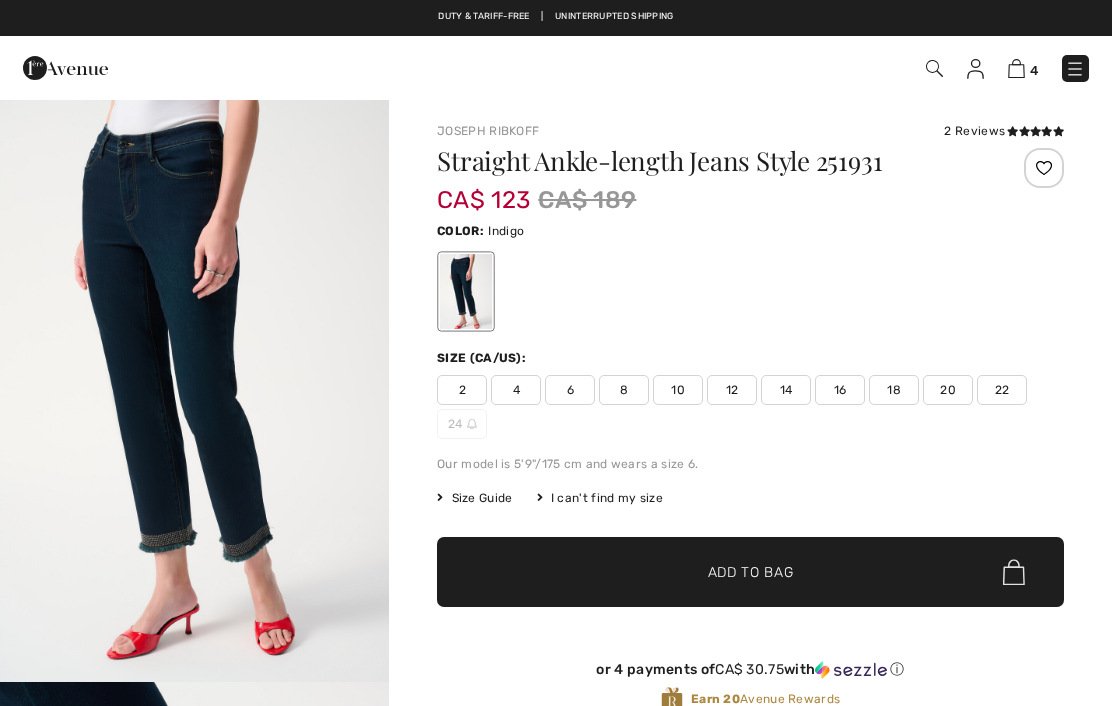 scroll, scrollTop: 0, scrollLeft: 0, axis: both 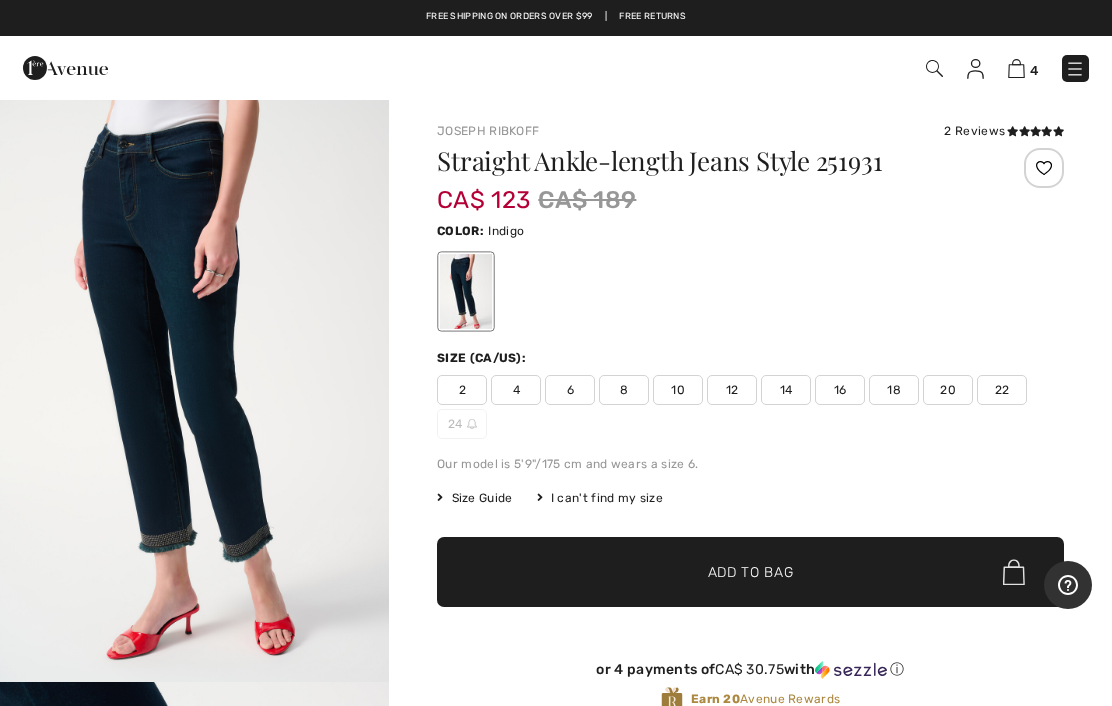 click at bounding box center [1044, 168] 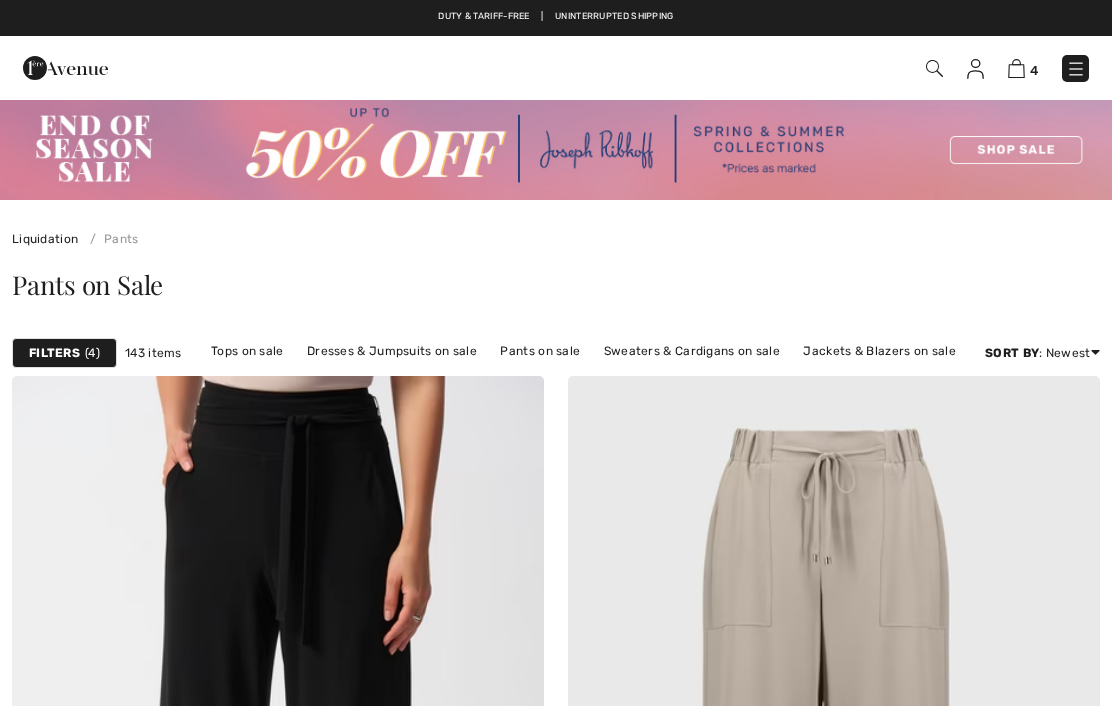 checkbox on "true" 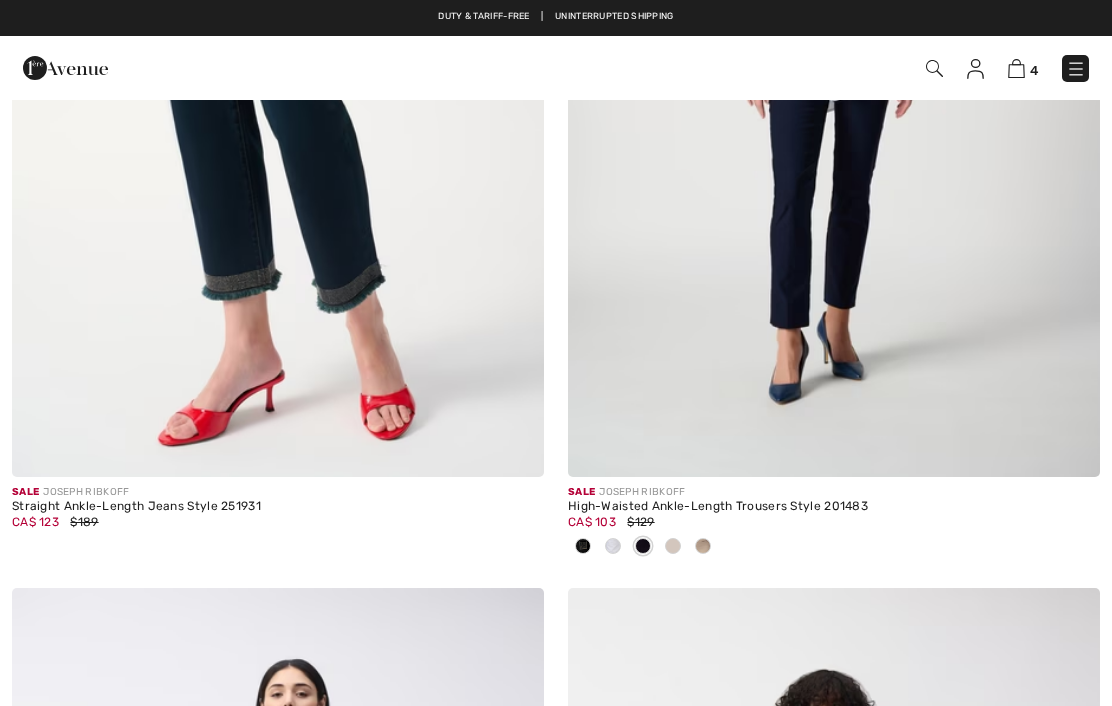 scroll, scrollTop: 0, scrollLeft: 0, axis: both 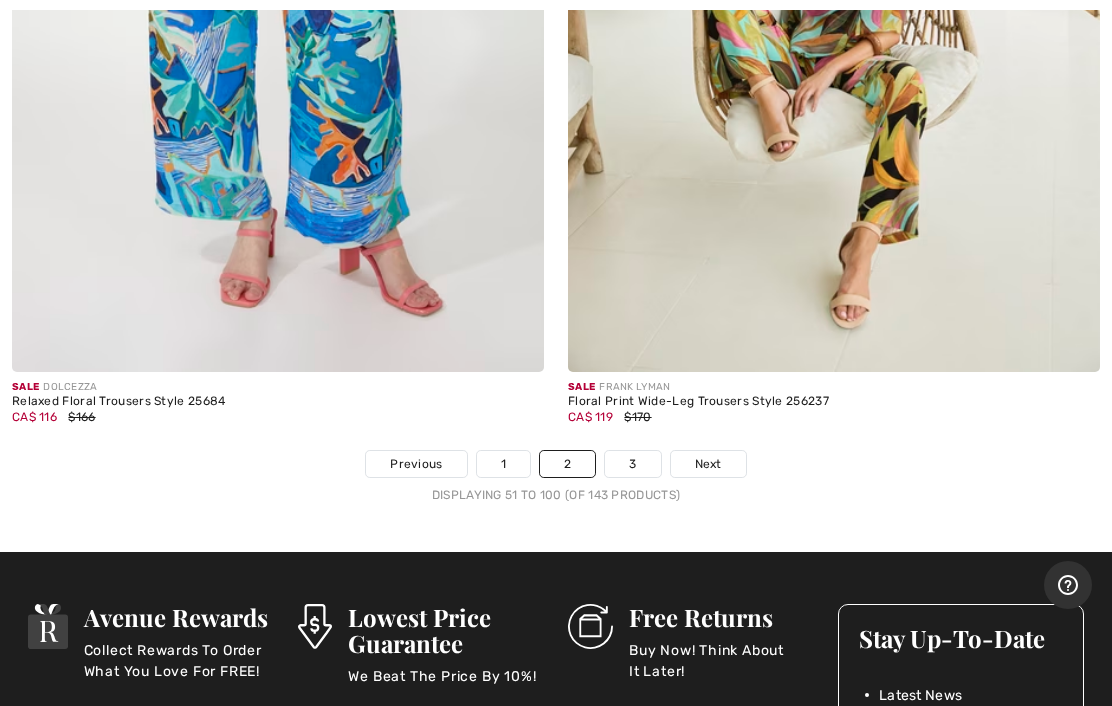click on "3" at bounding box center (632, 464) 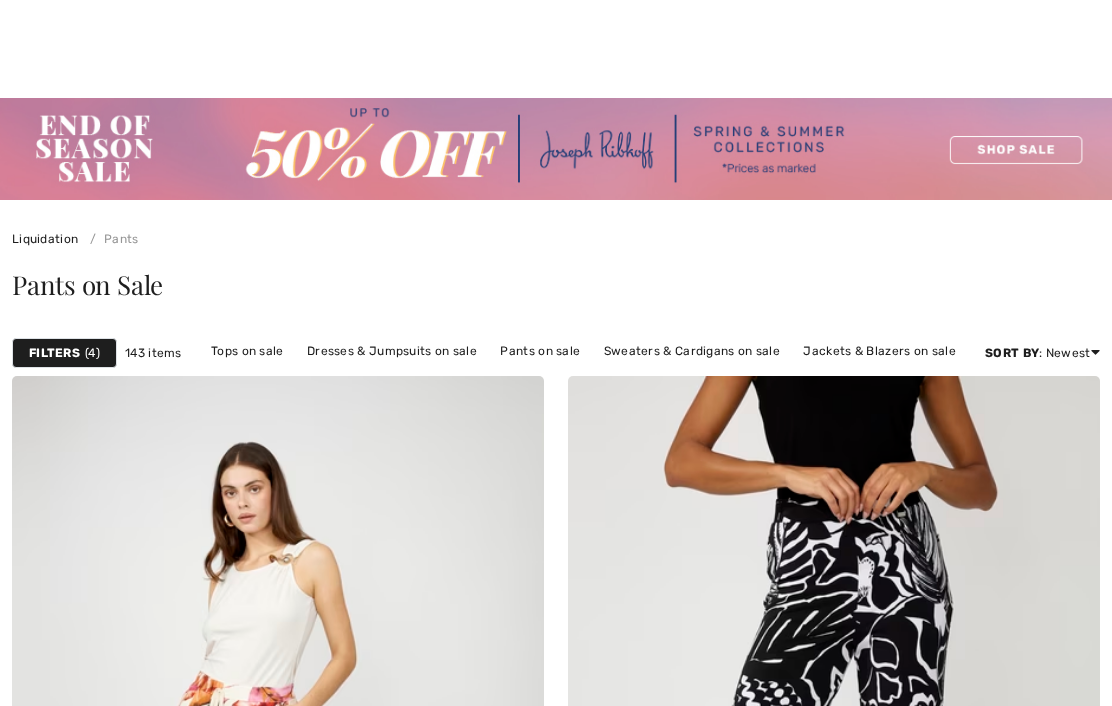 checkbox on "true" 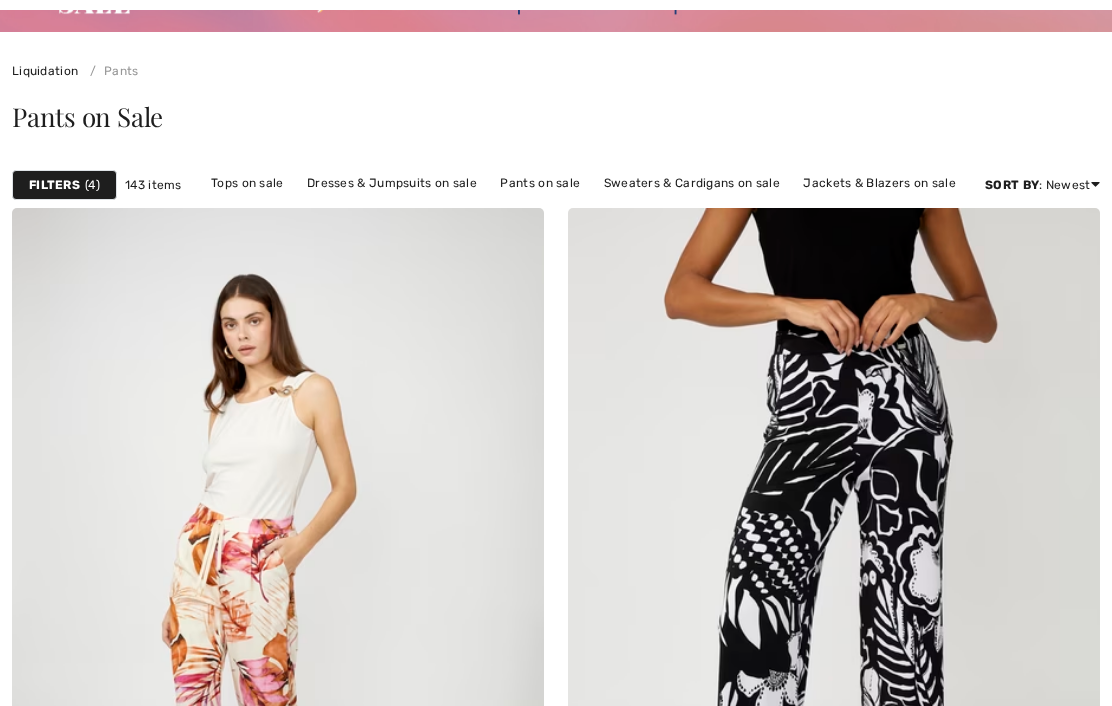 scroll, scrollTop: 0, scrollLeft: 0, axis: both 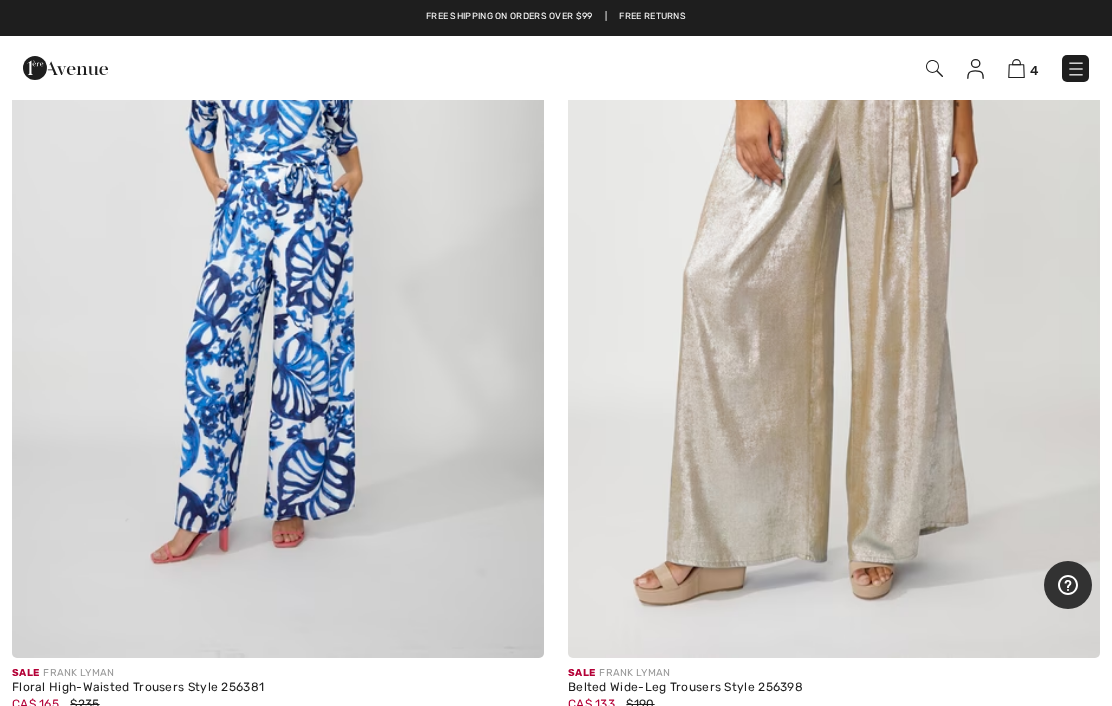 click at bounding box center (613, 728) 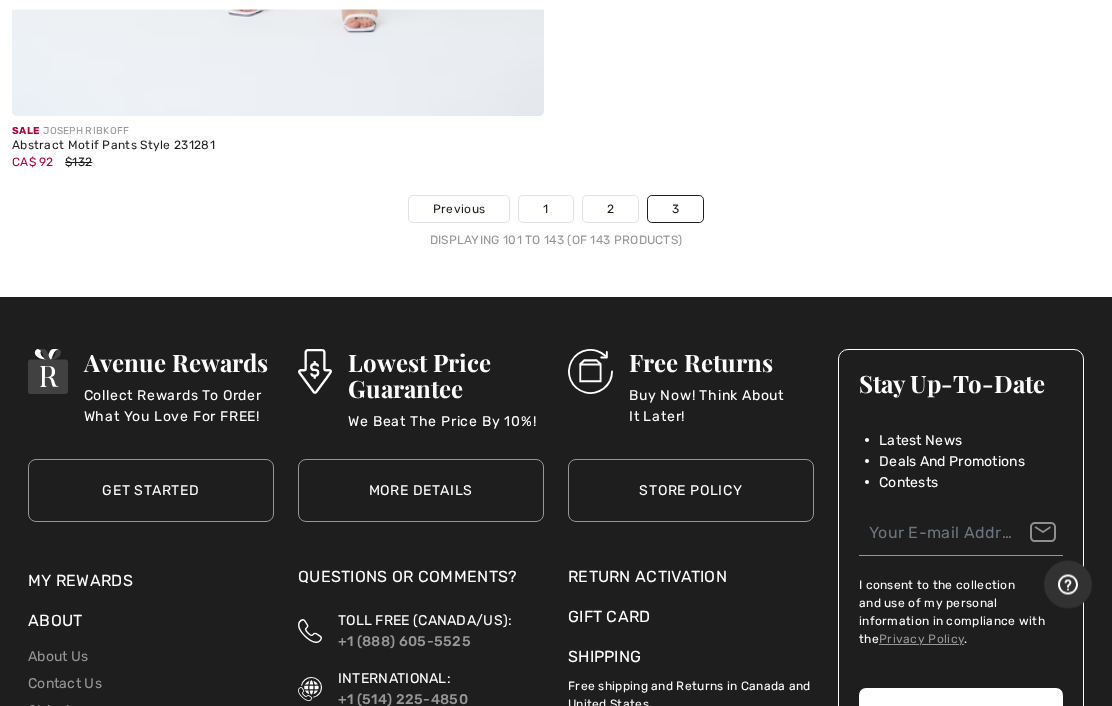 scroll, scrollTop: 20297, scrollLeft: 0, axis: vertical 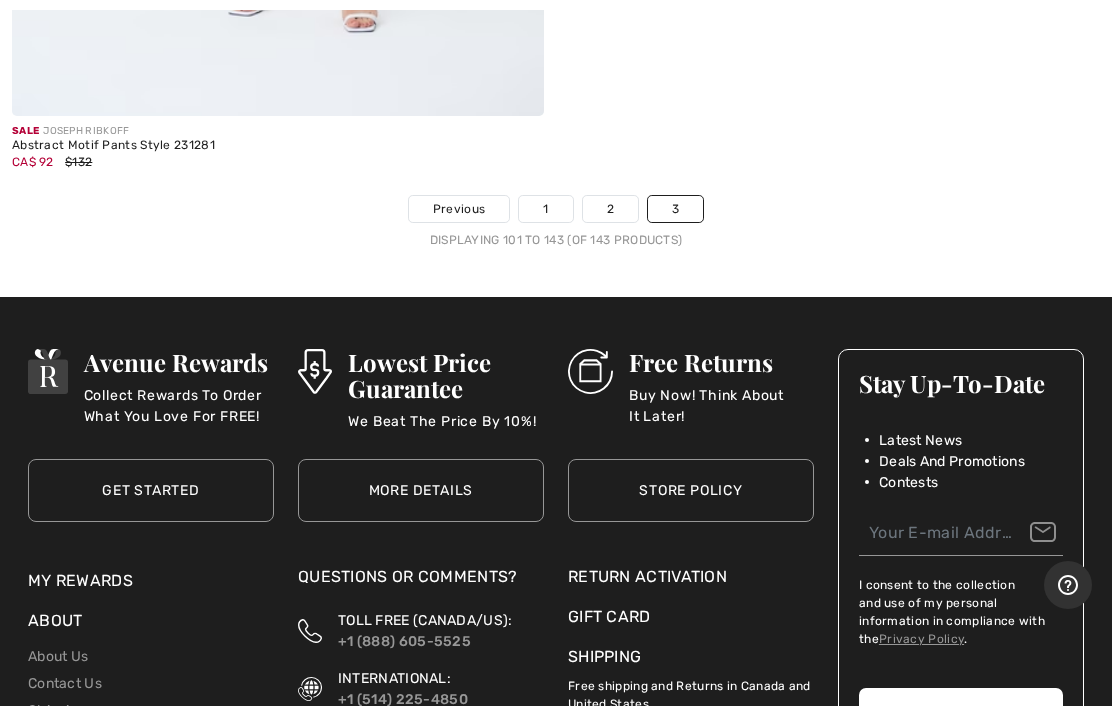 click on "1" at bounding box center [545, 209] 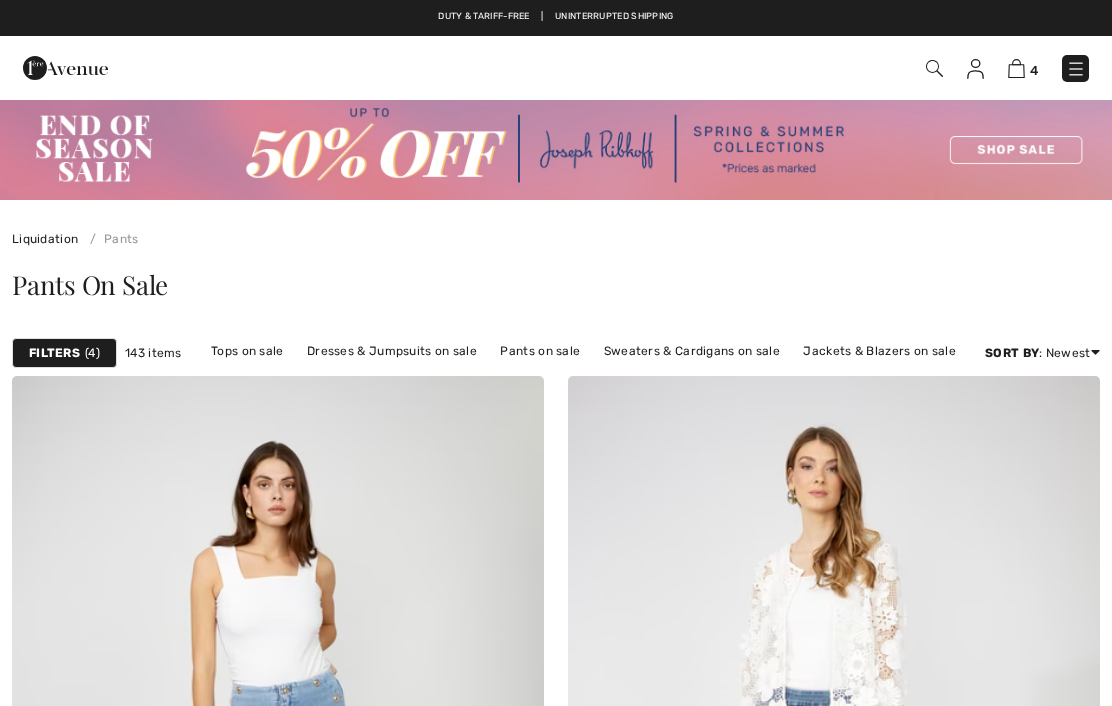 scroll, scrollTop: 0, scrollLeft: 0, axis: both 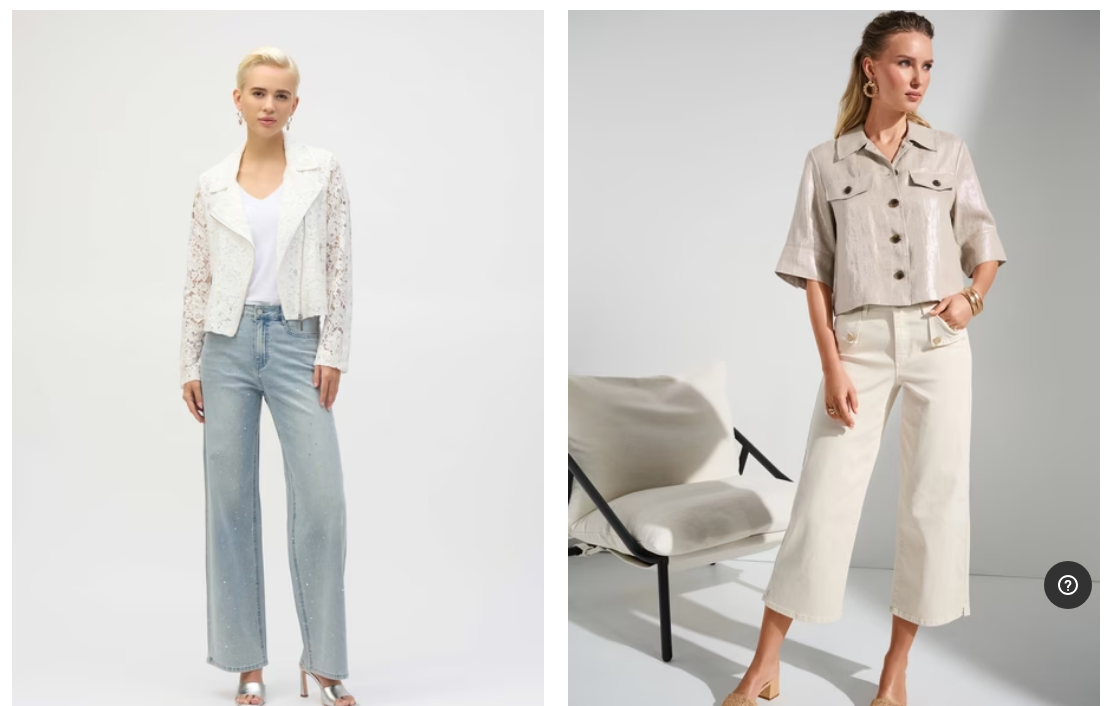click at bounding box center (834, 378) 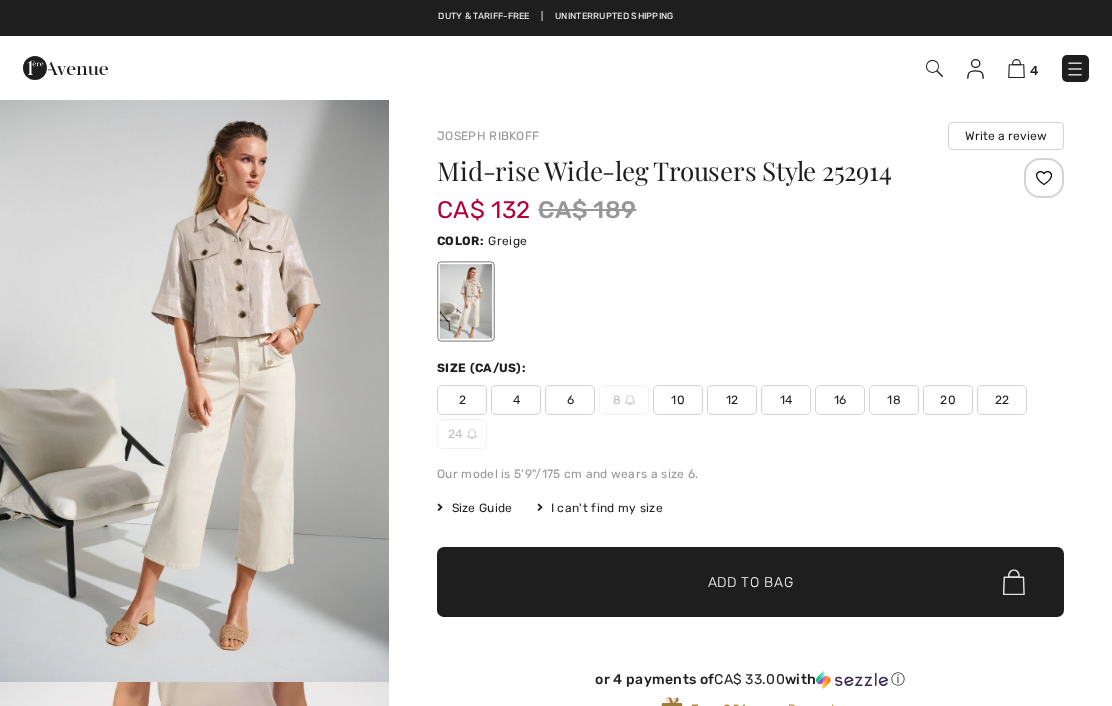 checkbox on "true" 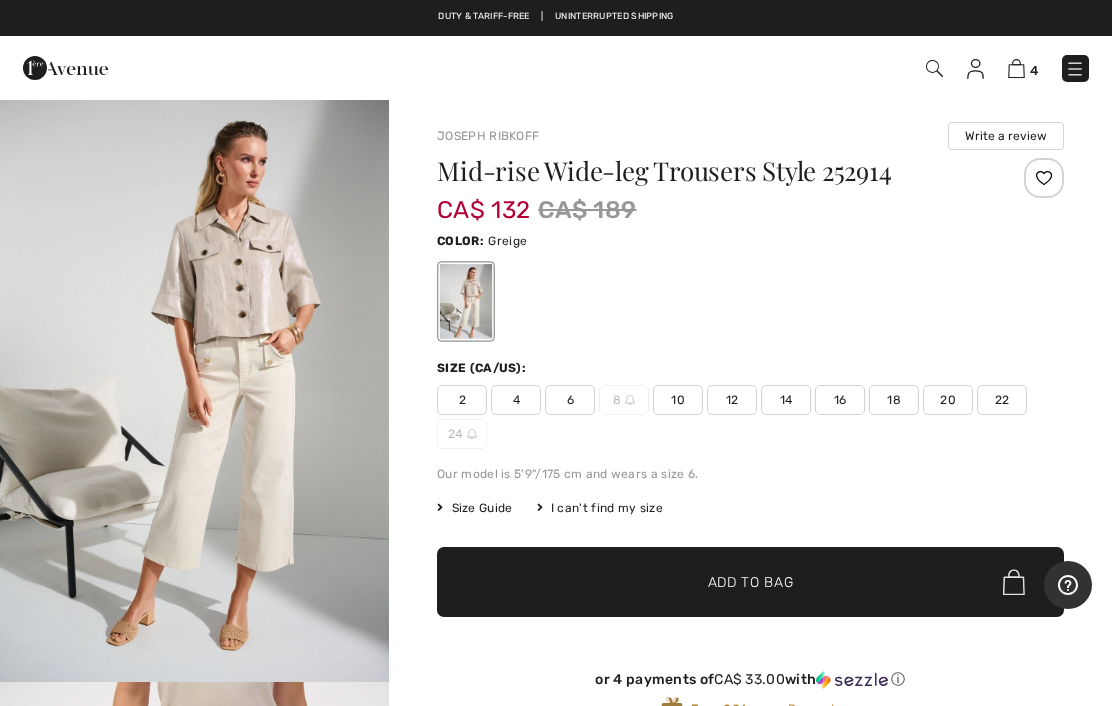 scroll, scrollTop: 0, scrollLeft: 0, axis: both 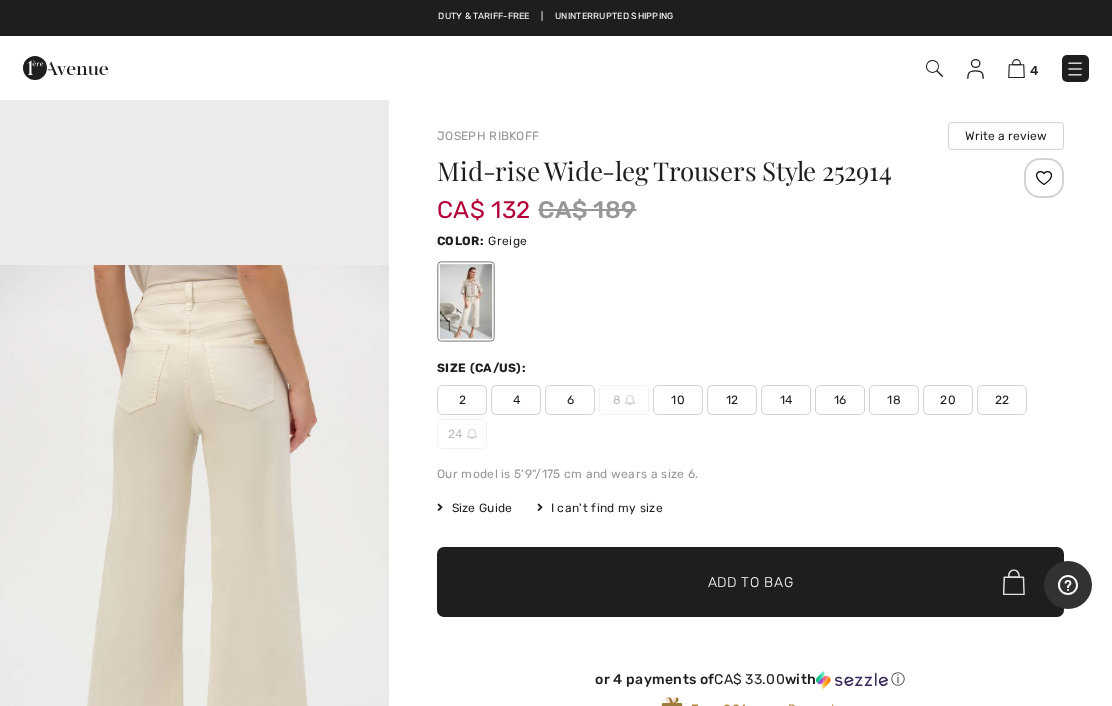 click at bounding box center [1044, 178] 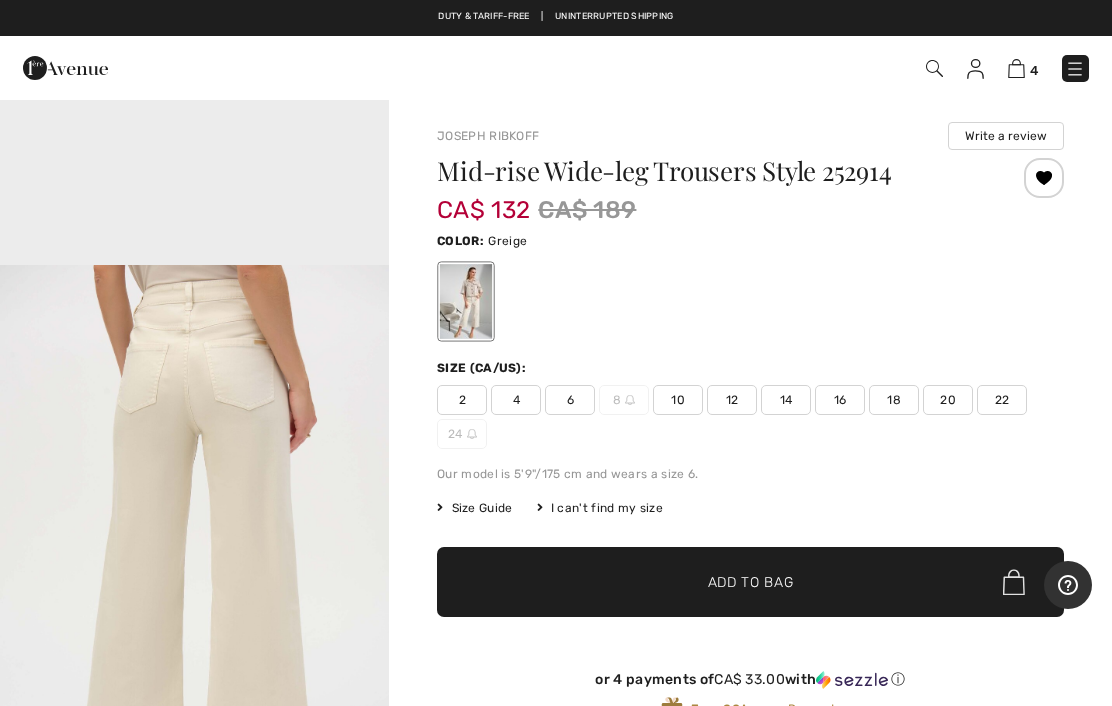 click on "Size (CA/US):
2 4 6 8 10 12 14 16 18 20 22 24" at bounding box center (750, 404) 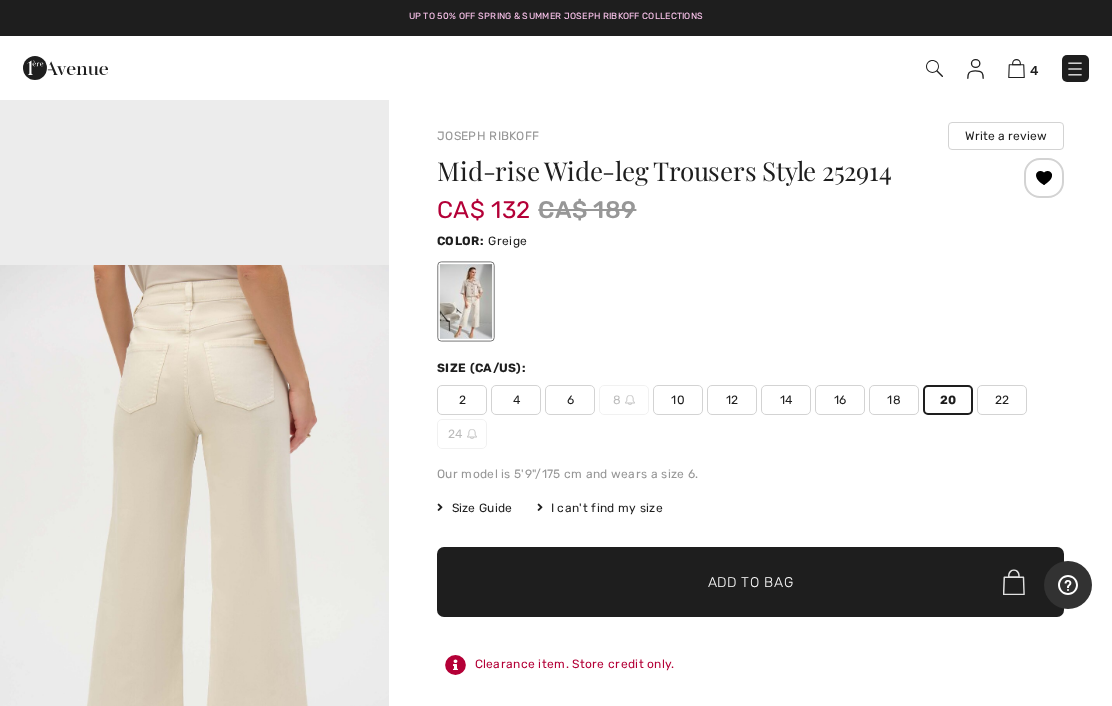 click on "Add to Bag" at bounding box center (751, 582) 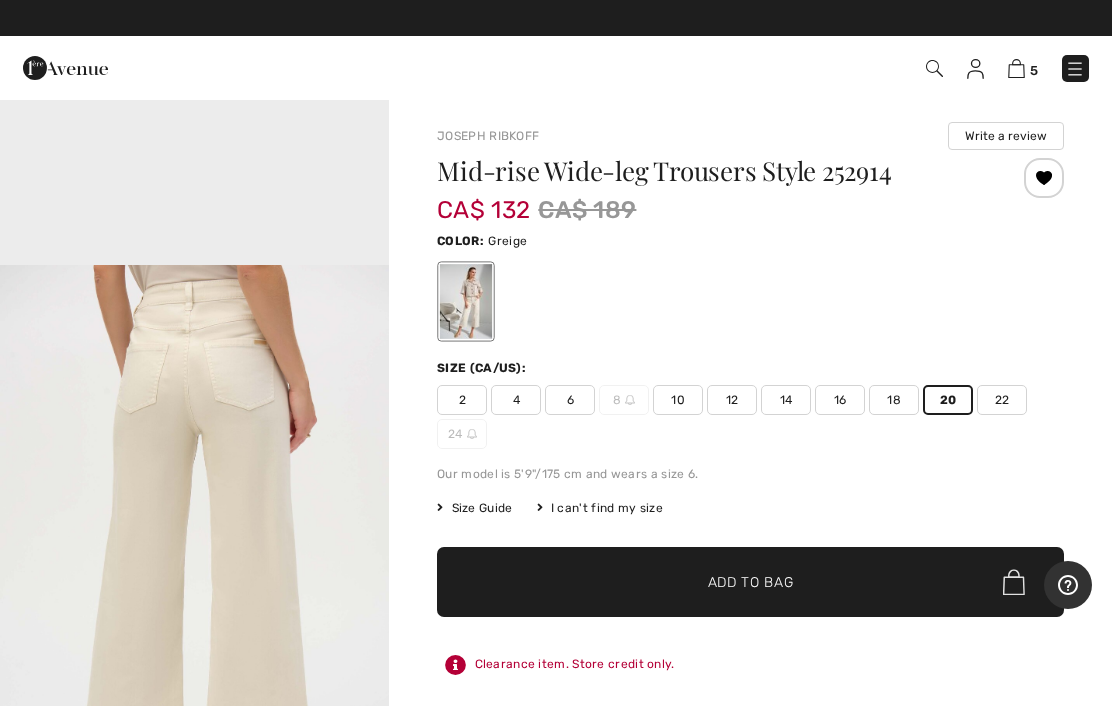 click at bounding box center (1016, 68) 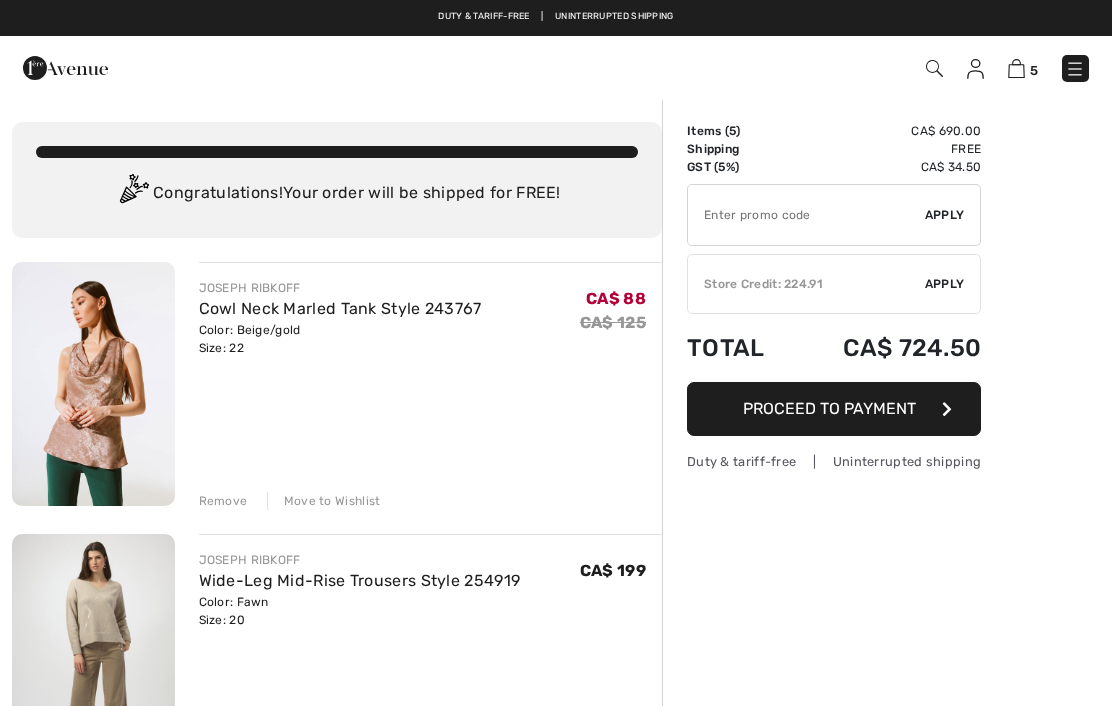 scroll, scrollTop: 0, scrollLeft: 0, axis: both 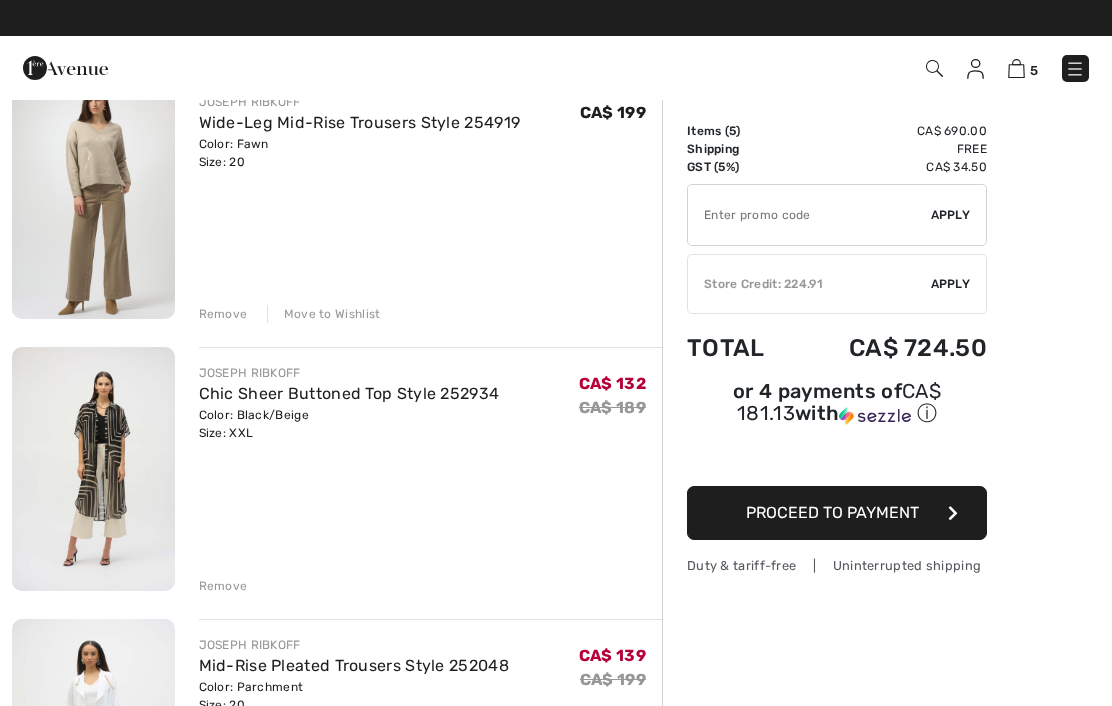 click on "Move to Wishlist" at bounding box center [324, 314] 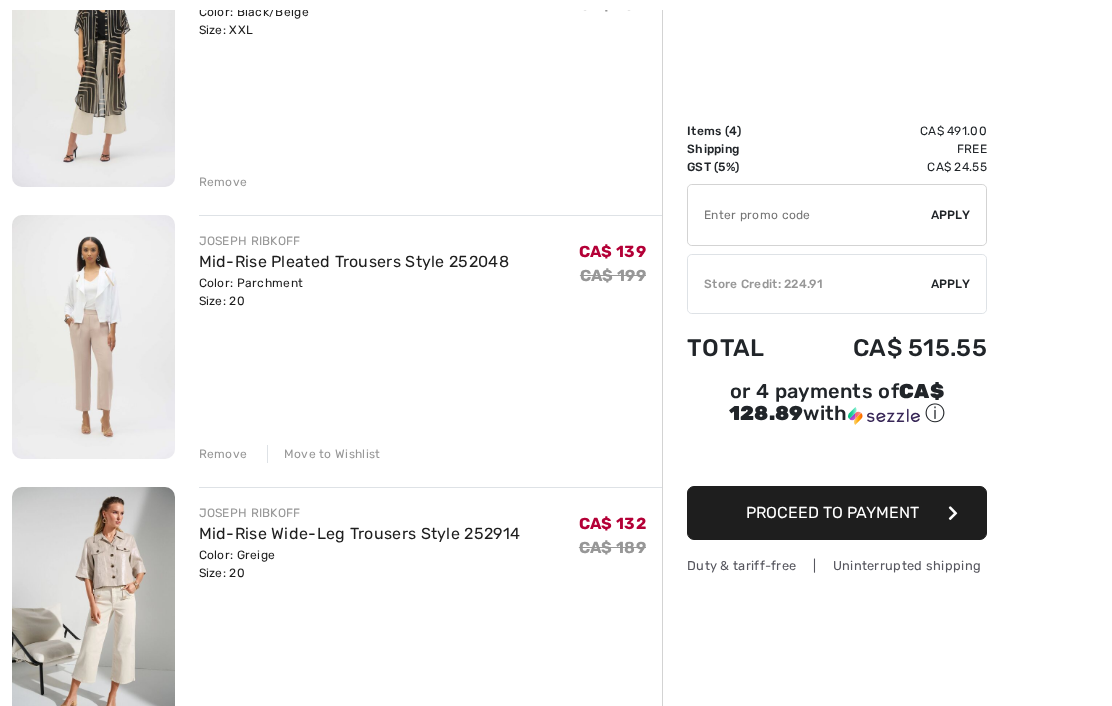 scroll, scrollTop: 616, scrollLeft: 0, axis: vertical 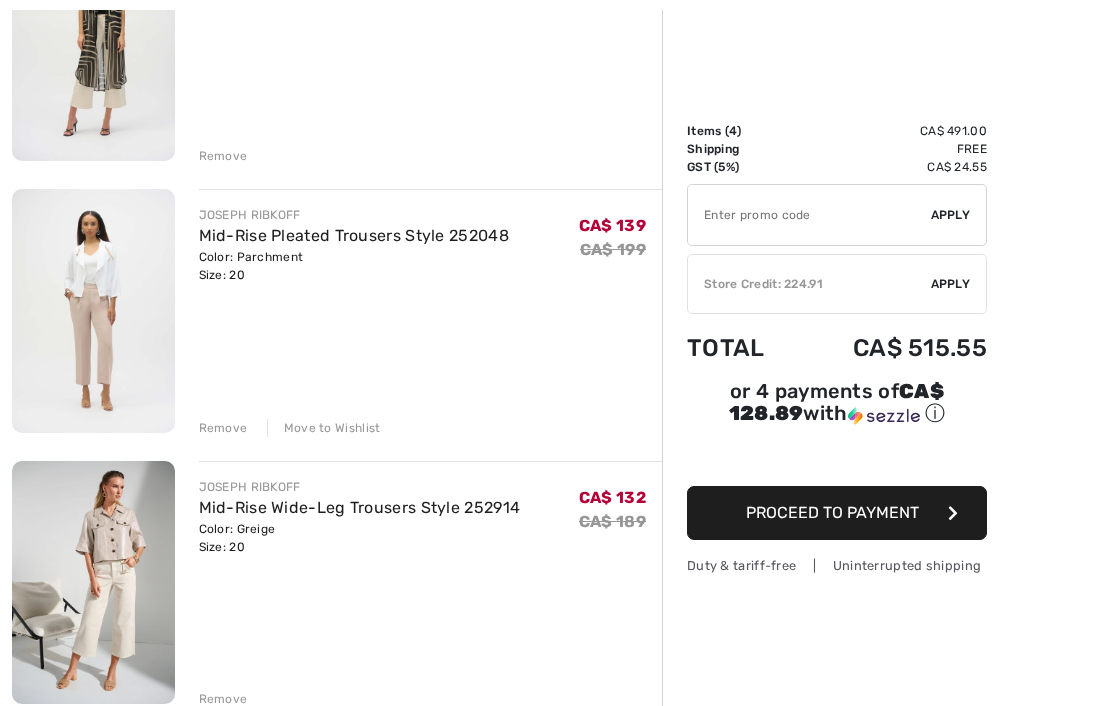 click on "Move to Wishlist" at bounding box center [324, 428] 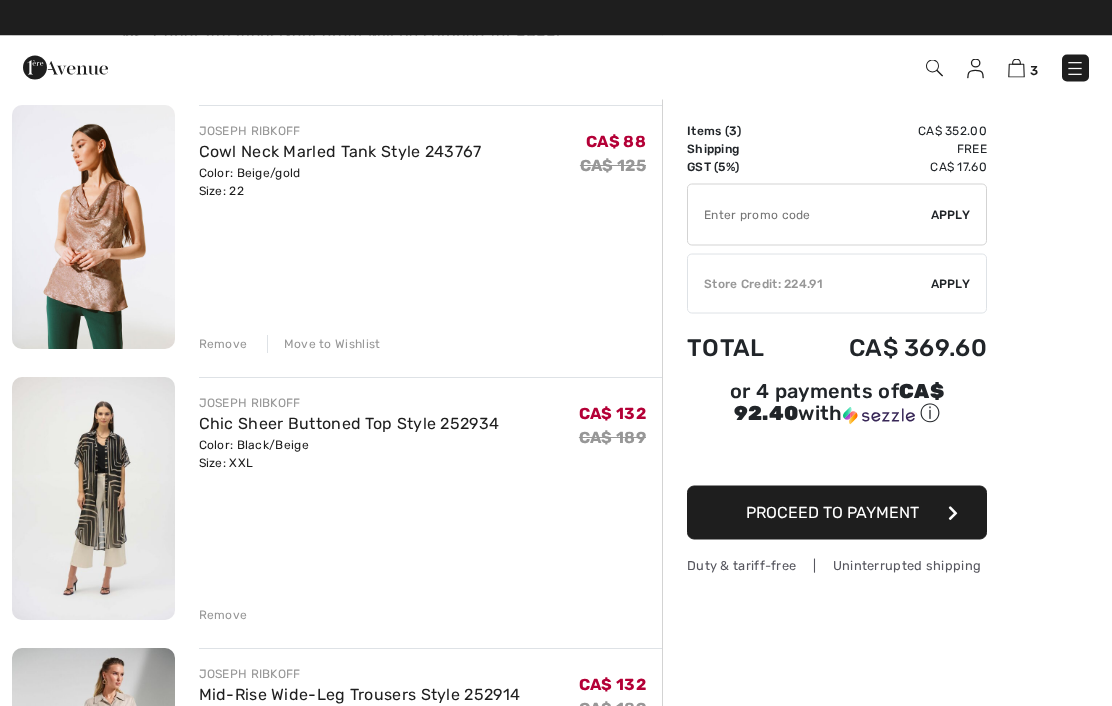 scroll, scrollTop: 157, scrollLeft: 0, axis: vertical 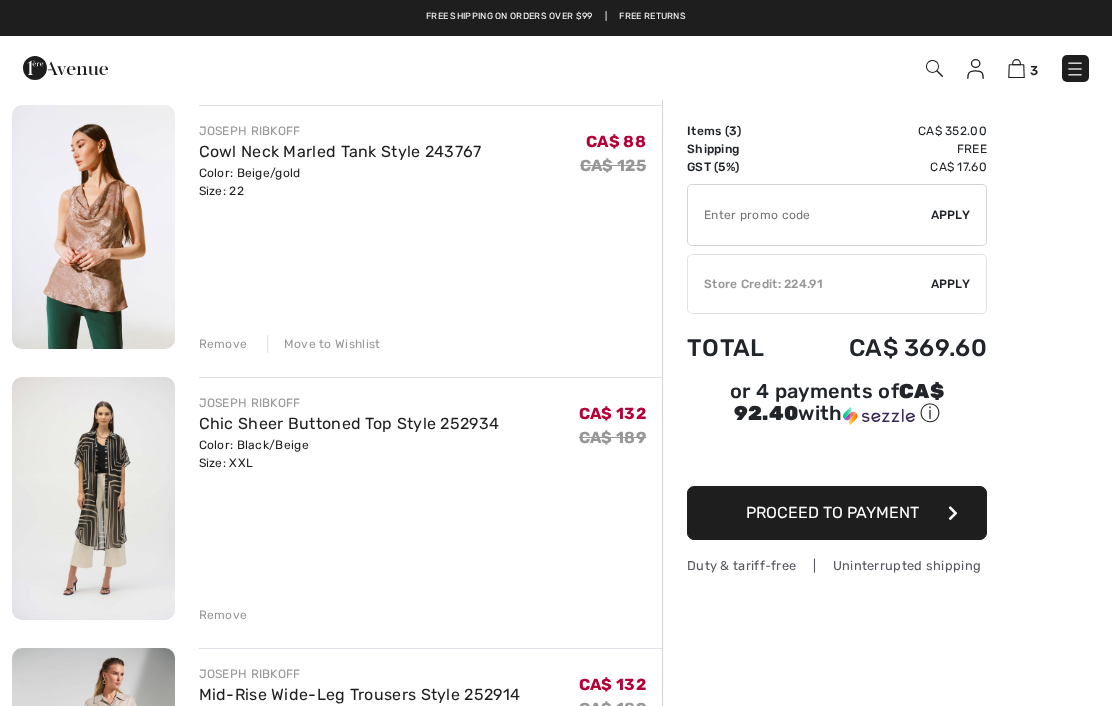 click at bounding box center [93, 227] 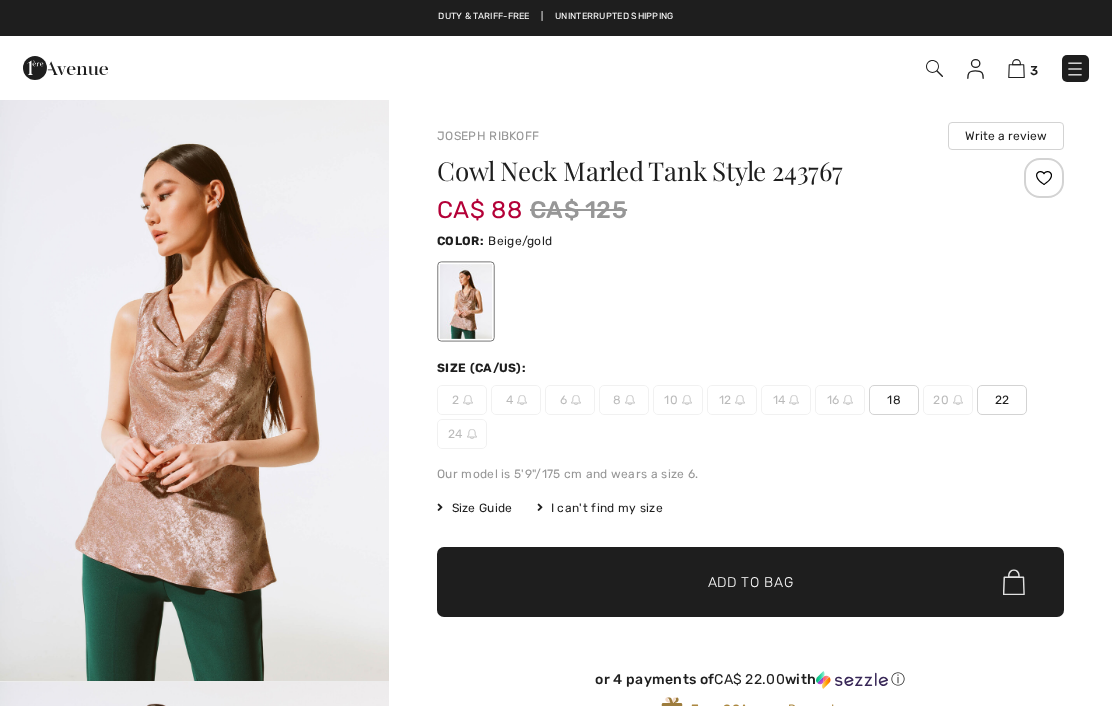 checkbox on "true" 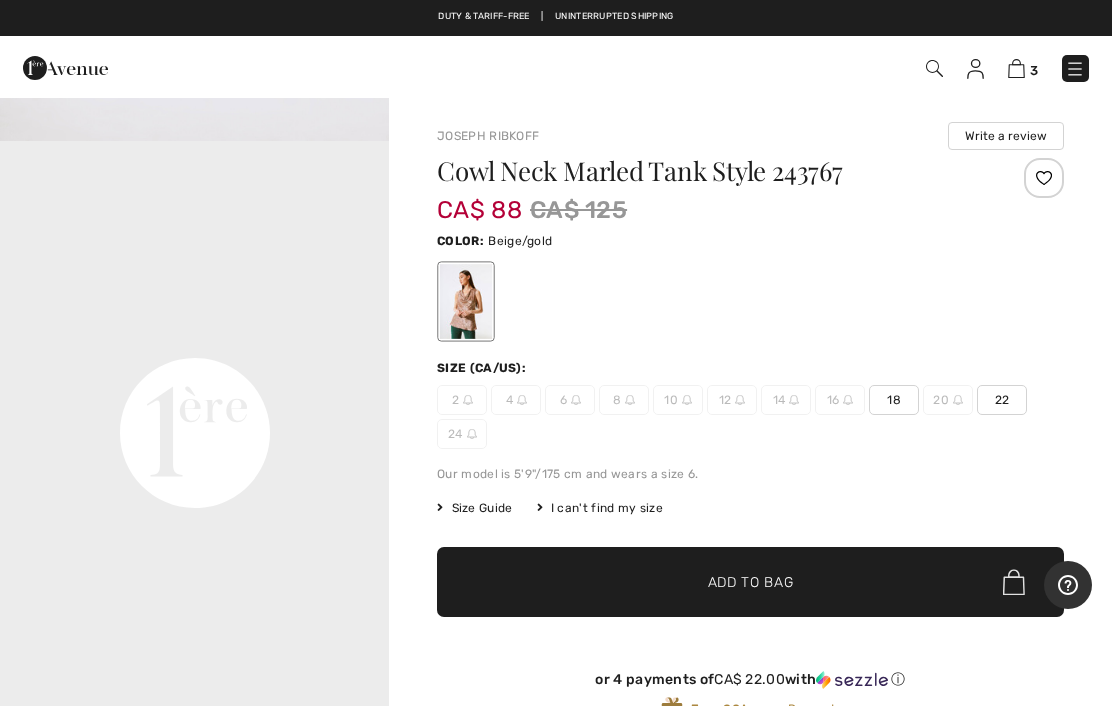 scroll, scrollTop: 1126, scrollLeft: 0, axis: vertical 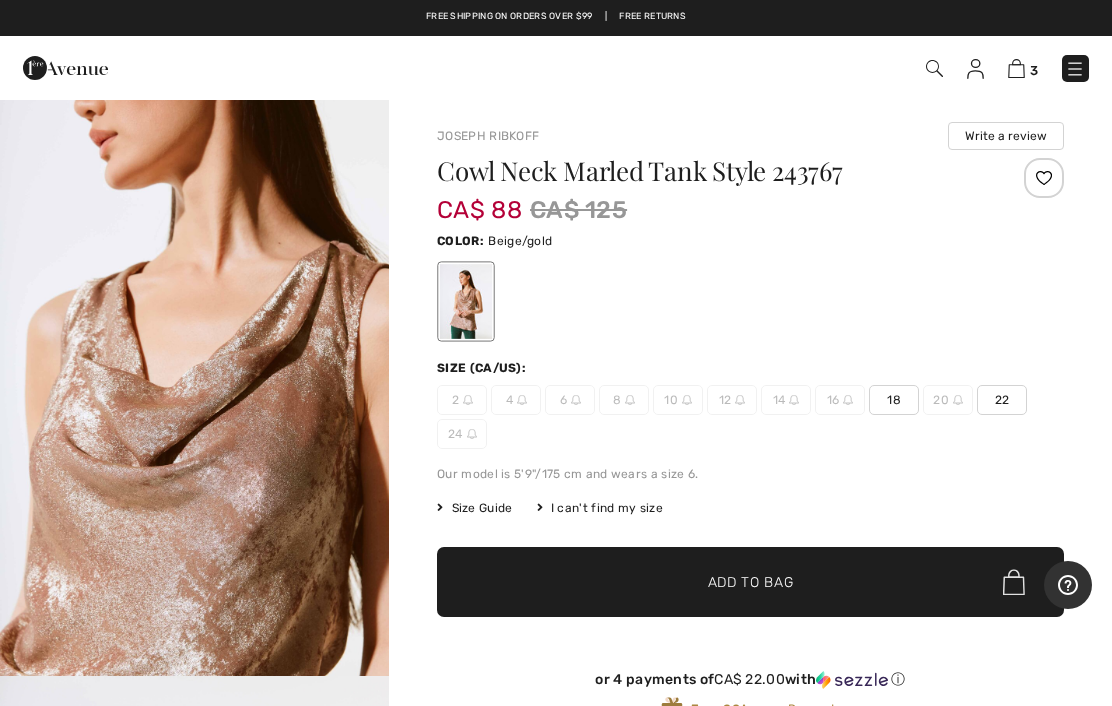click at bounding box center [1044, 178] 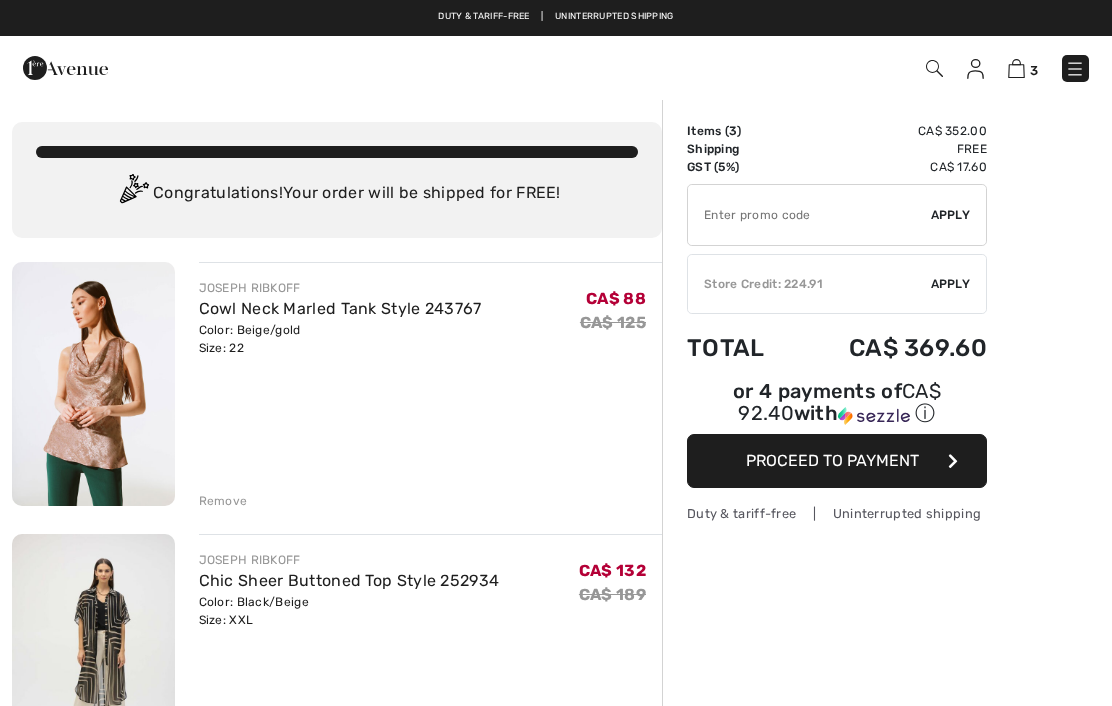 checkbox on "true" 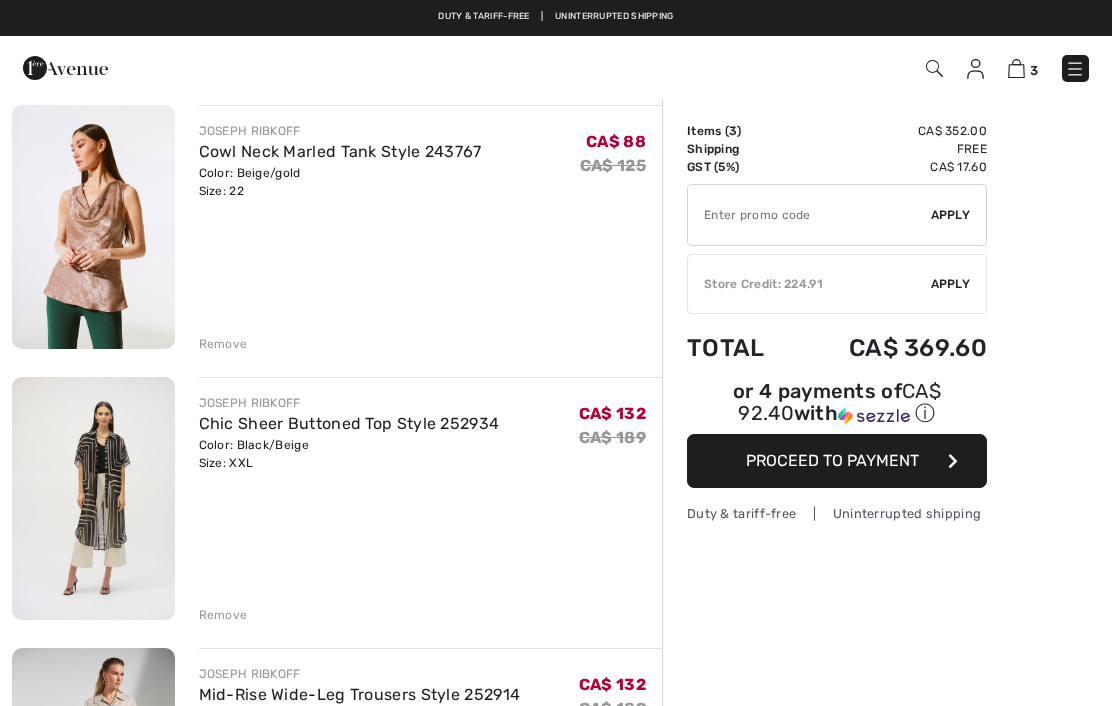 scroll, scrollTop: 0, scrollLeft: 0, axis: both 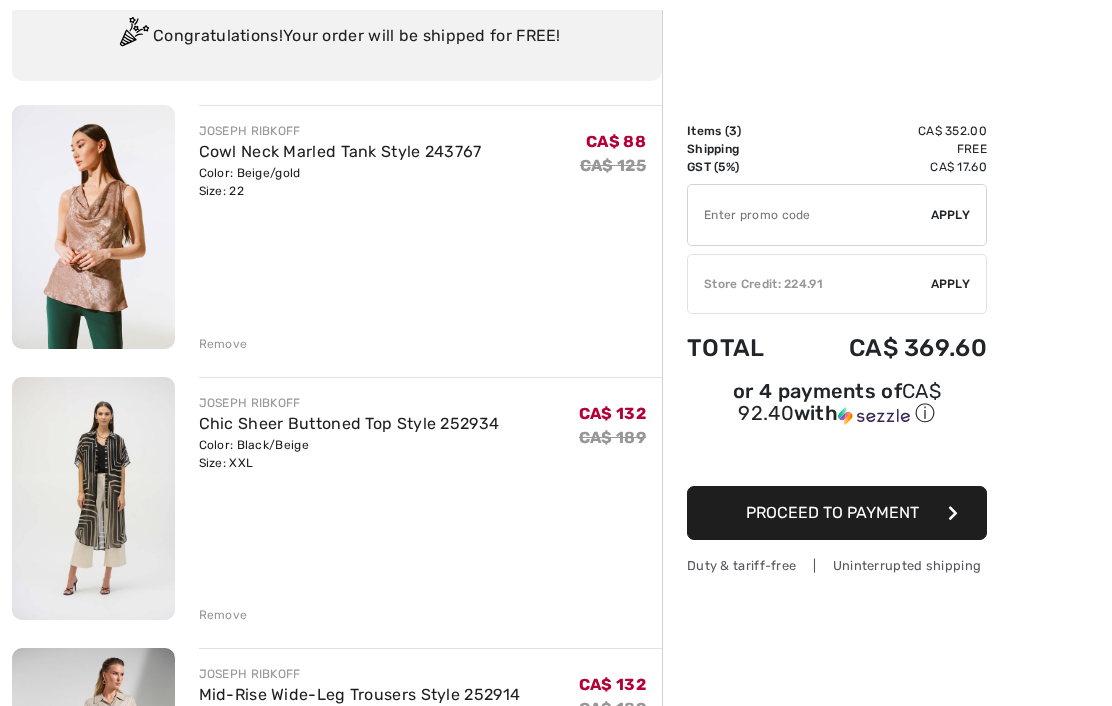 click on "Remove" at bounding box center [223, 344] 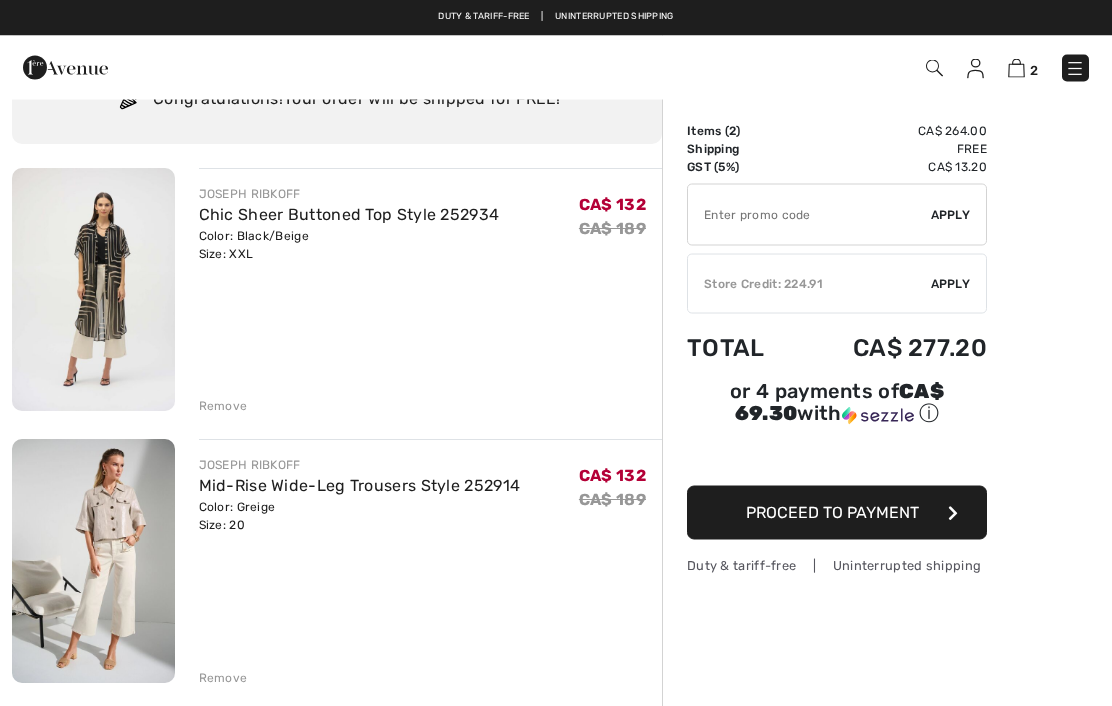 scroll, scrollTop: 0, scrollLeft: 0, axis: both 